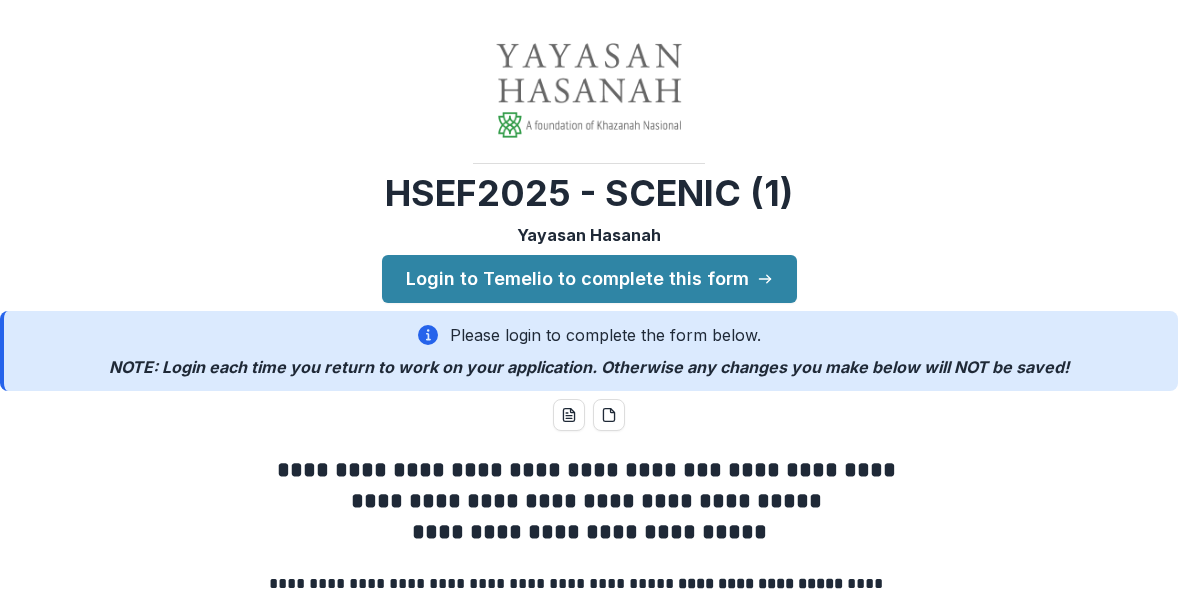 scroll, scrollTop: 0, scrollLeft: 0, axis: both 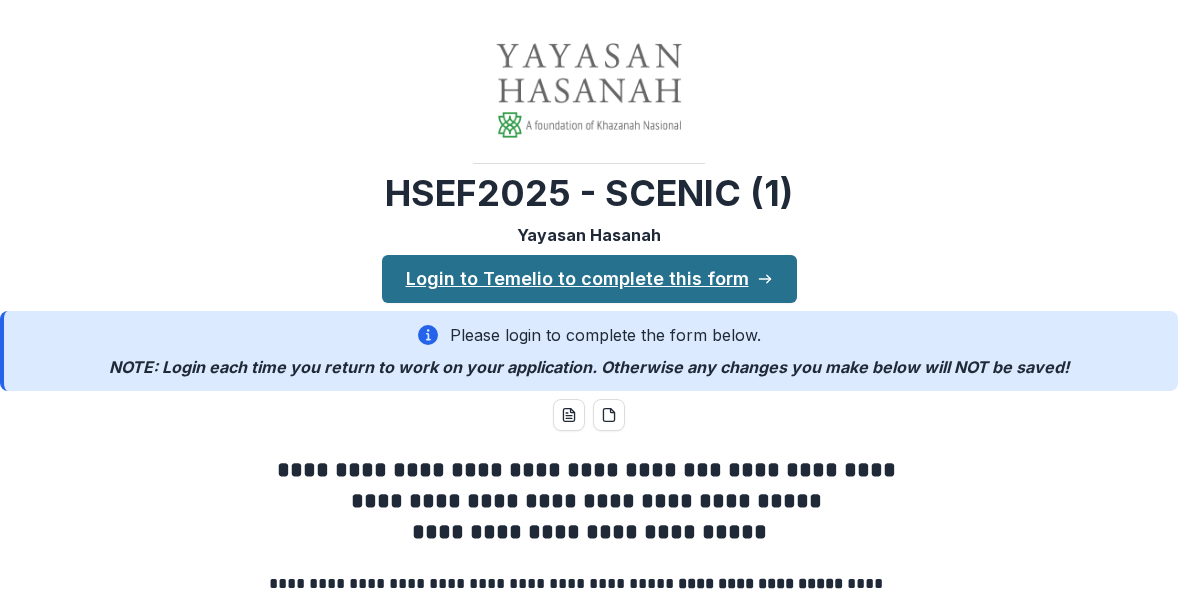 click on "Login to Temelio to complete this form" at bounding box center (589, 279) 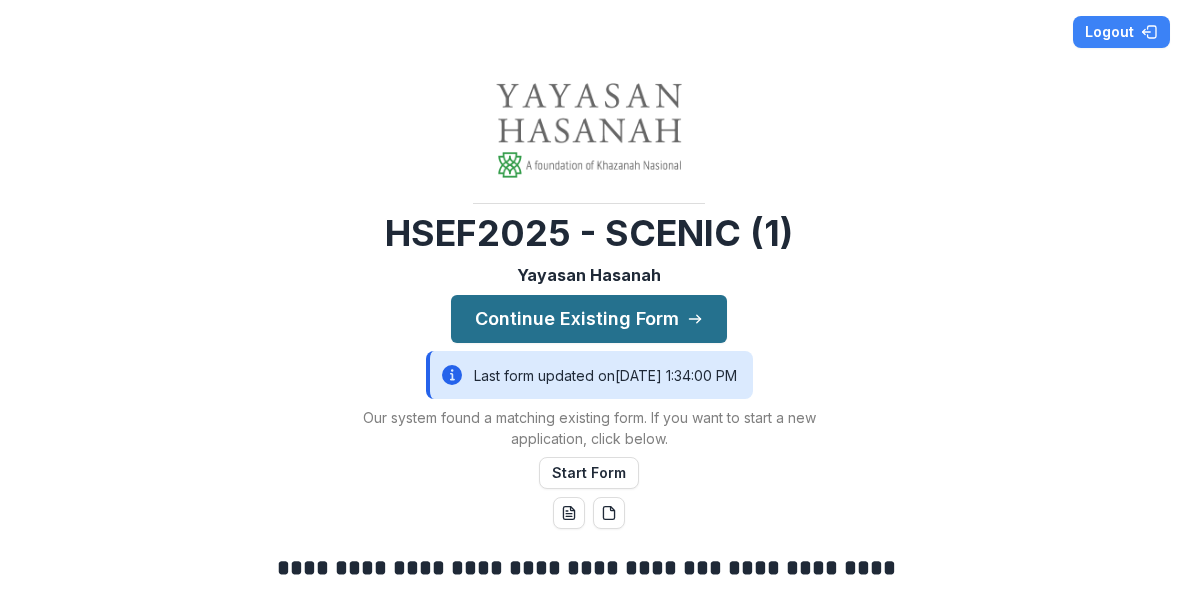 click on "Continue Existing Form" at bounding box center [589, 319] 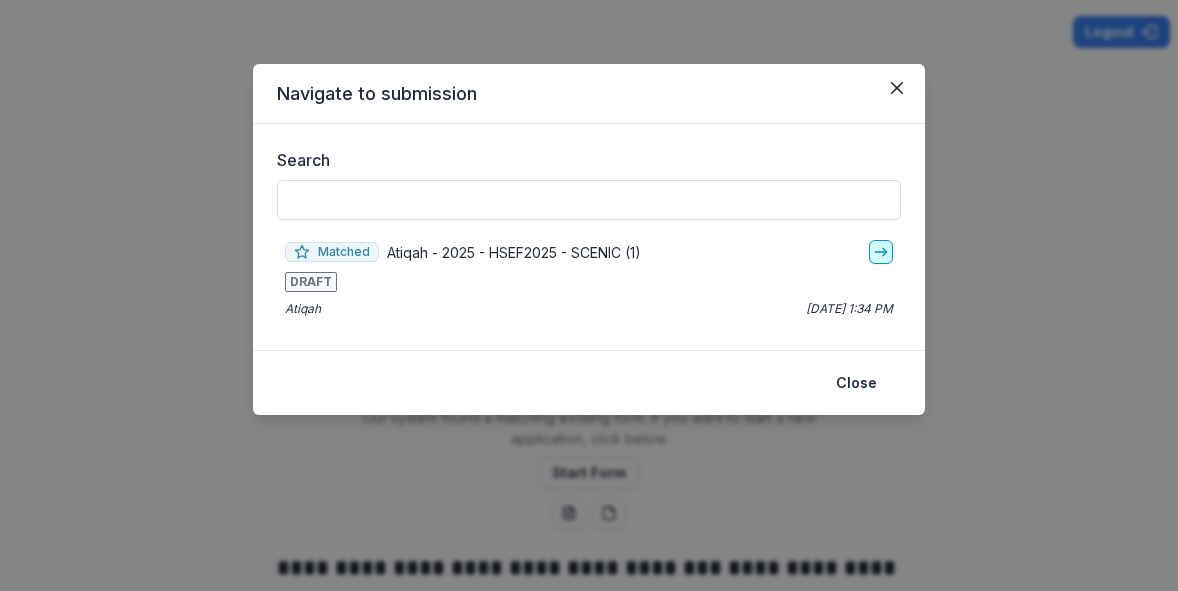 click 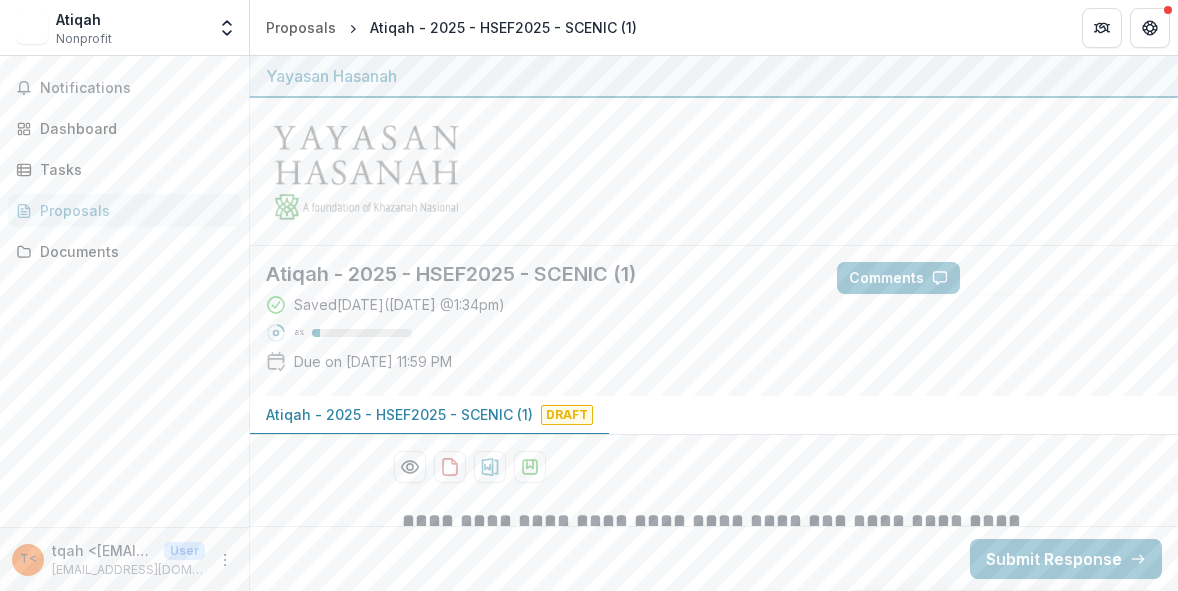 scroll, scrollTop: 500, scrollLeft: 0, axis: vertical 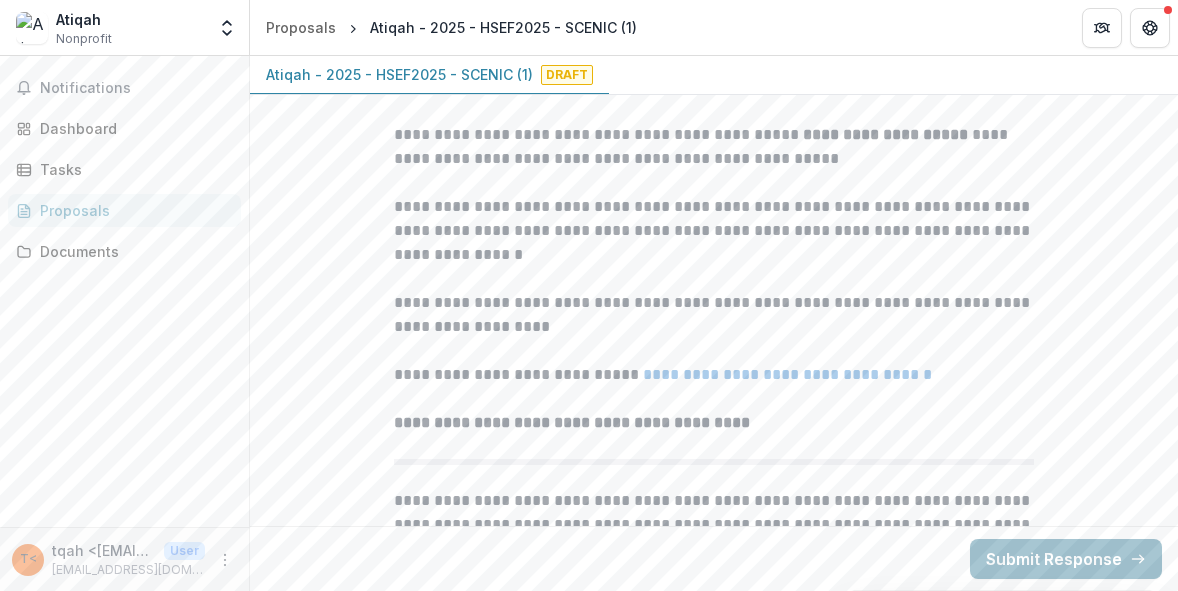 click on "Submit Response" at bounding box center [1066, 559] 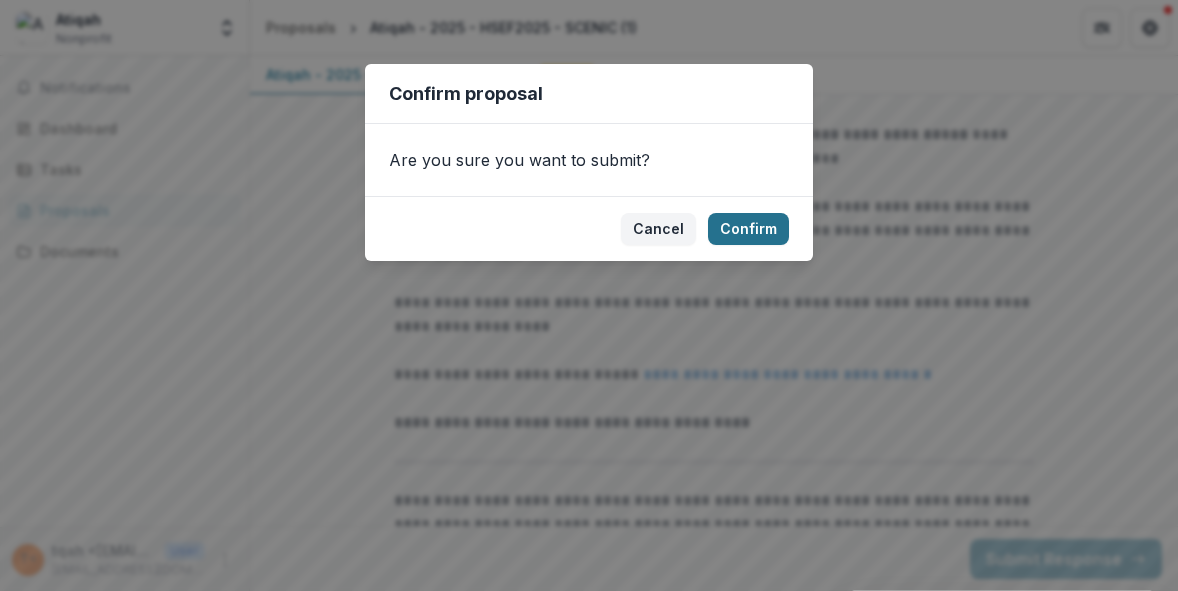click on "Confirm" at bounding box center (748, 229) 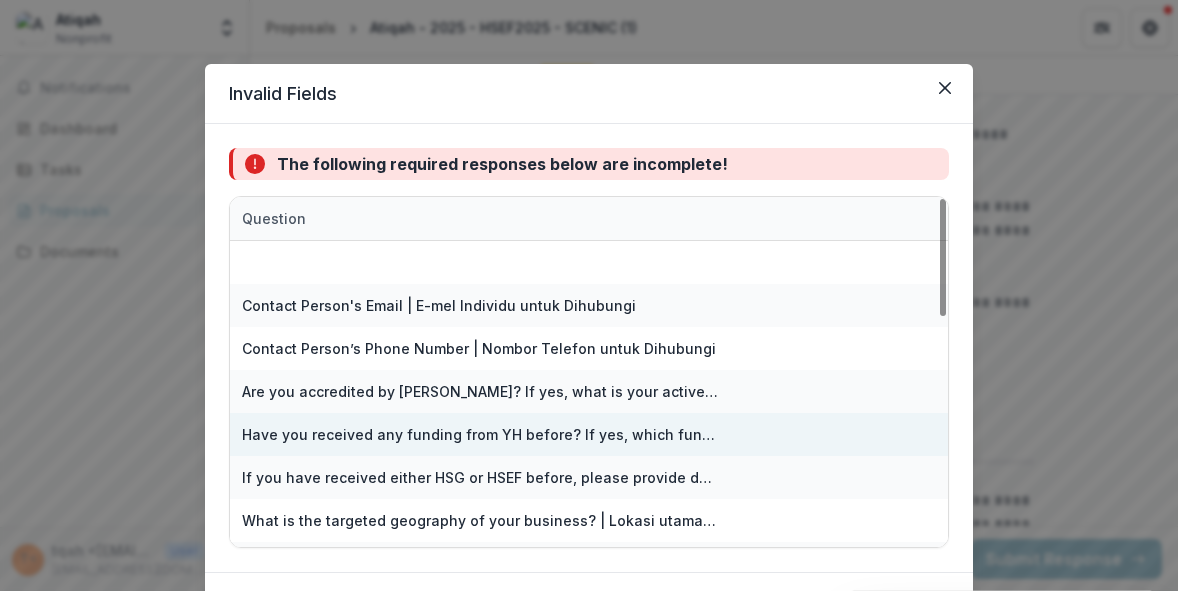 scroll, scrollTop: 600, scrollLeft: 0, axis: vertical 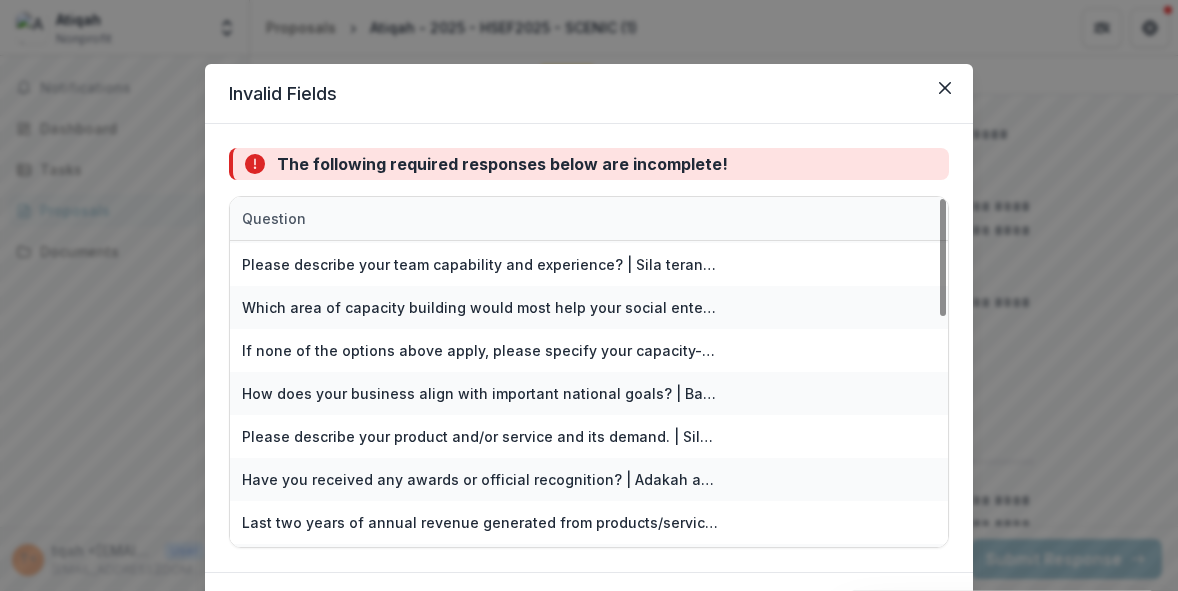 click on "Invalid Fields   The following required responses below are incomplete! Question Are you accredited by [PERSON_NAME]? If yes, what is your active SE Rating from [GEOGRAPHIC_DATA]? | Penarafan SE terkini yang  aktif anda daripada KUSKOP (jika ada) Have you received any funding from YH before? If yes, which fund did you receive? | [PERSON_NAME] pernah terima geran daripada YH, nyatakan yang mana satu? If you have received either HSG or HSEF before, please provide details of the funding. | Jika ya, sila nyatakan butiran pembiayaan tersebut. What is the targeted geography of your business? | Lokasi utama aktiviti perniagaan Please select the impact area for your application. | Pilih impak utama permohonan anda Please select the Sustainable Development Goal (SDG) that applies to your business. | Pilih SDG What is the focus sector of your business? | Sektor utama perniagaan anda What is your business model? | Apakah model perniagaan anda? Company's website and/or Social Media Account | Laman web Syarikat dan/atau Akaun Media Sosial" at bounding box center [589, 295] 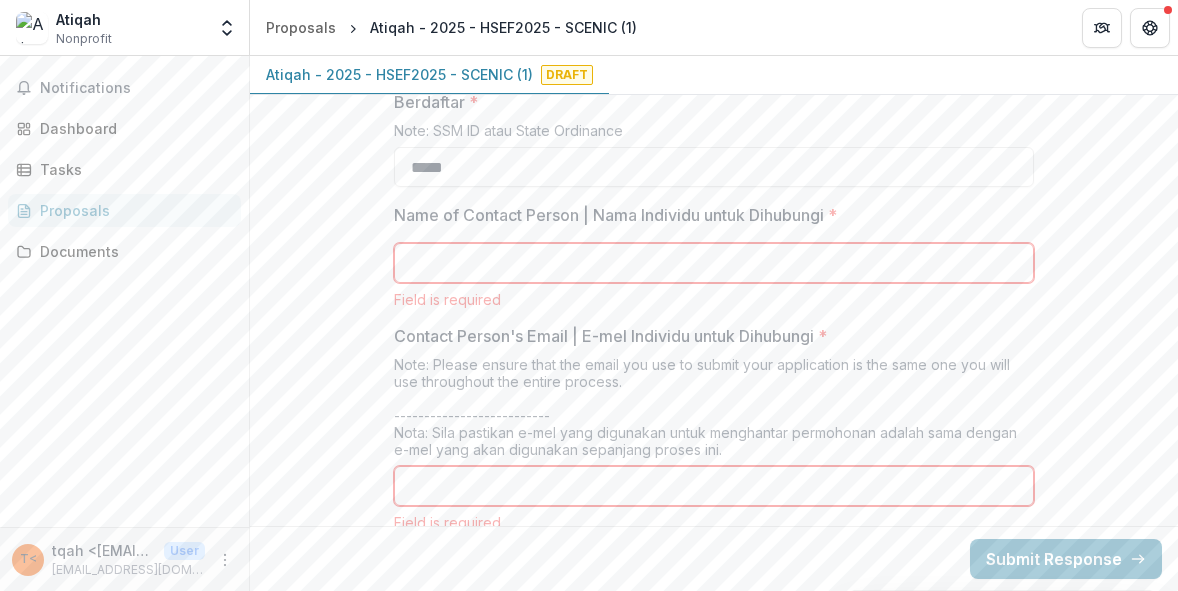 scroll, scrollTop: 1300, scrollLeft: 0, axis: vertical 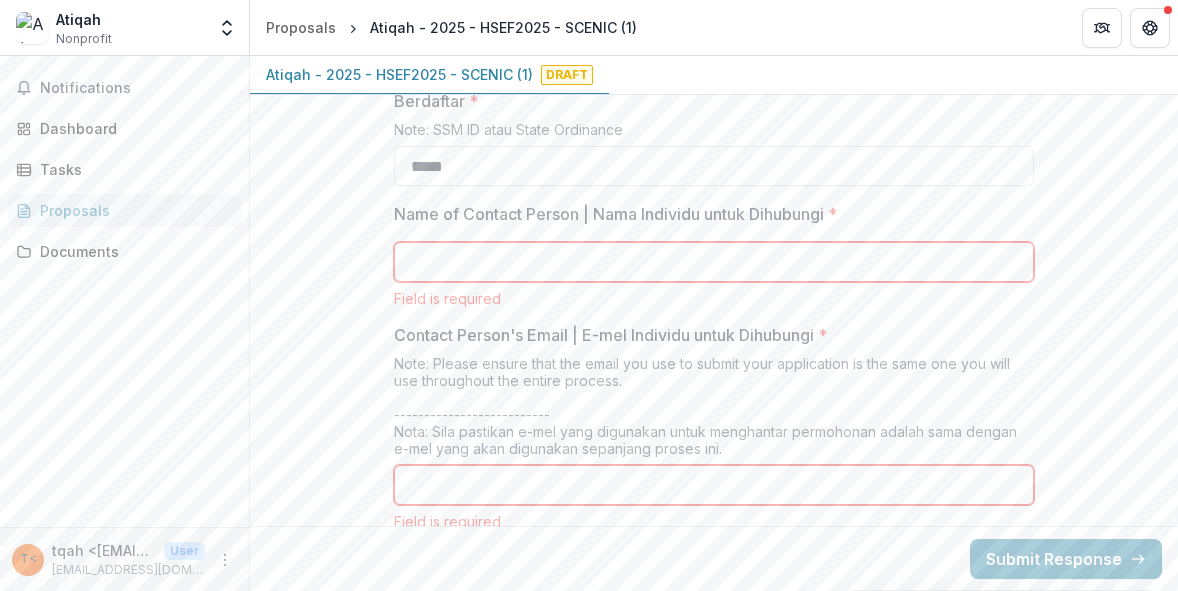 click on "Name of Contact Person | Nama Individu untuk Dihubungi *" at bounding box center (714, 262) 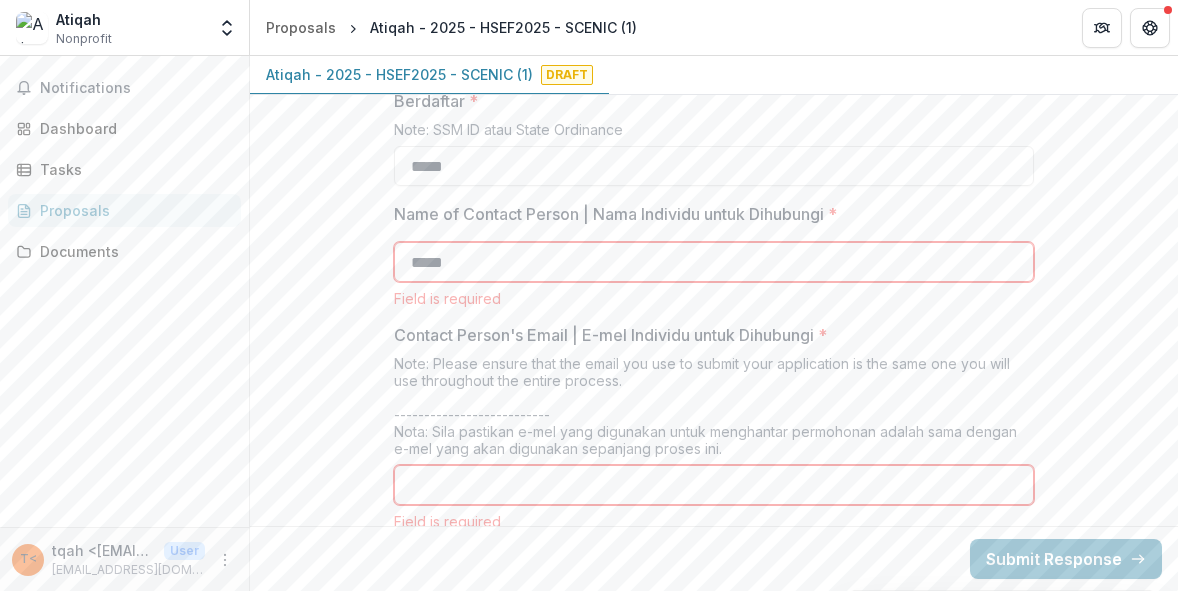 type on "*****" 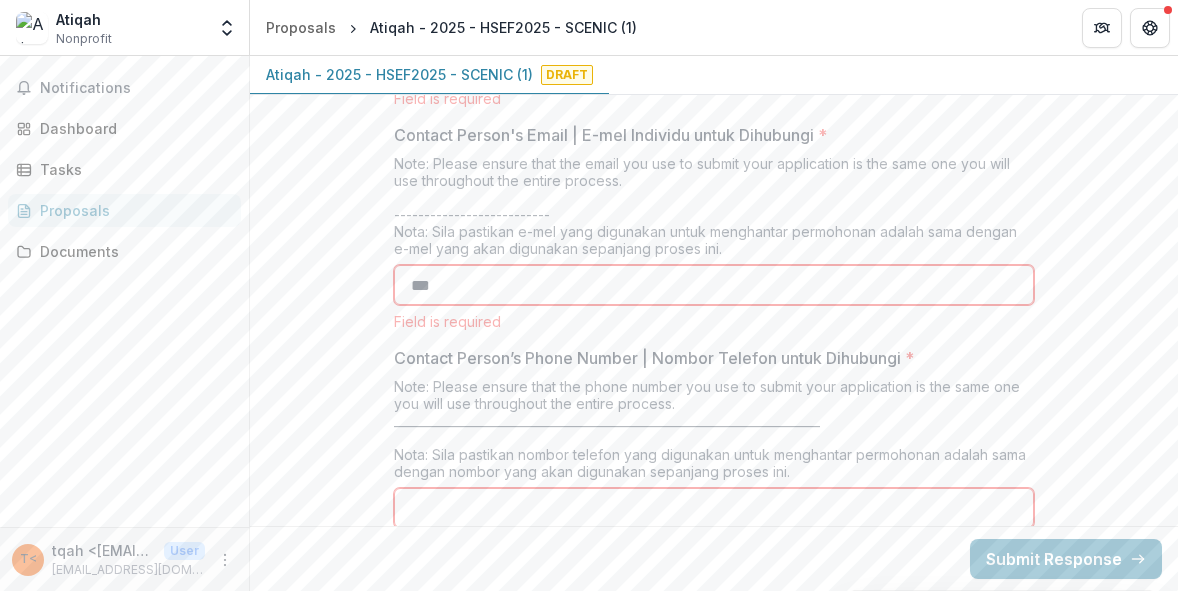 scroll, scrollTop: 1700, scrollLeft: 0, axis: vertical 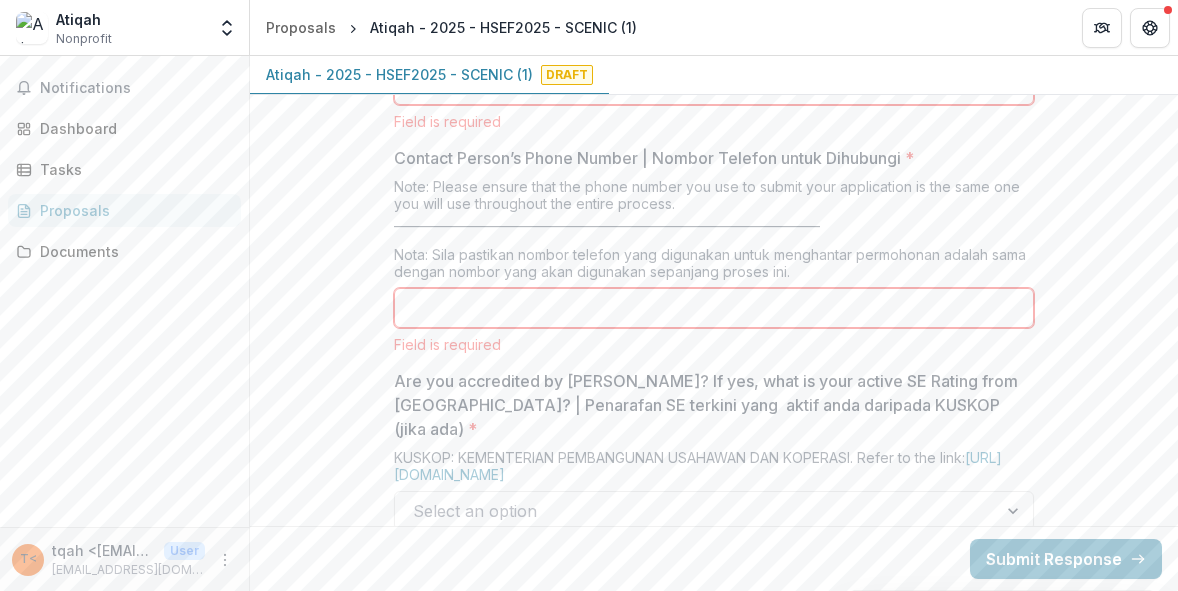 type on "***" 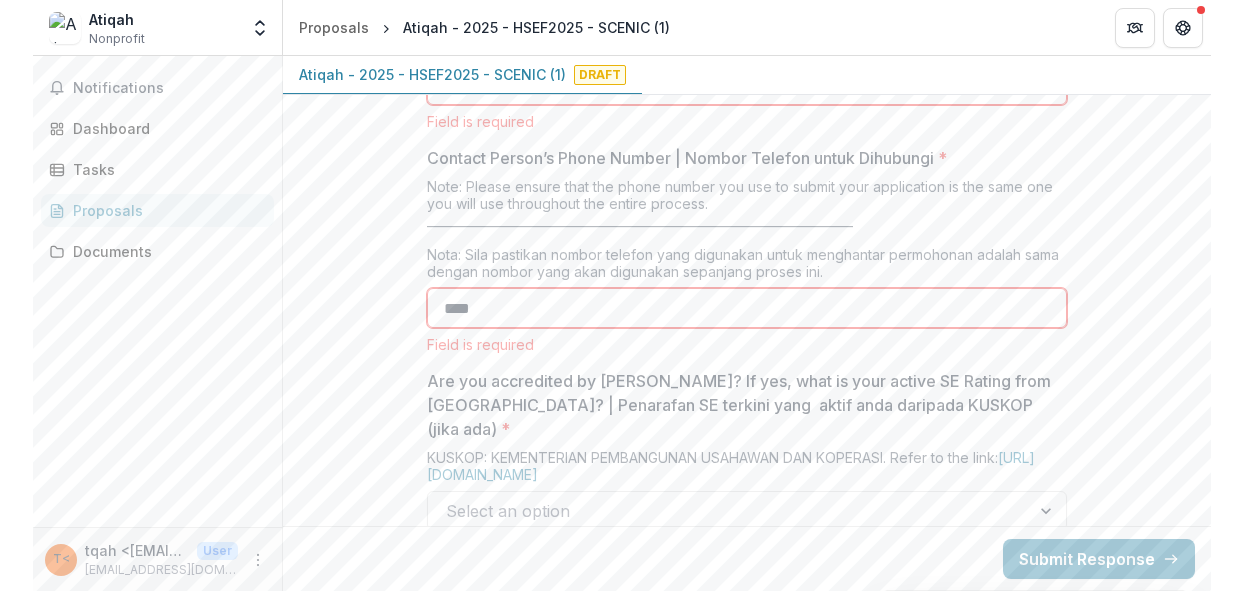 scroll, scrollTop: 1900, scrollLeft: 0, axis: vertical 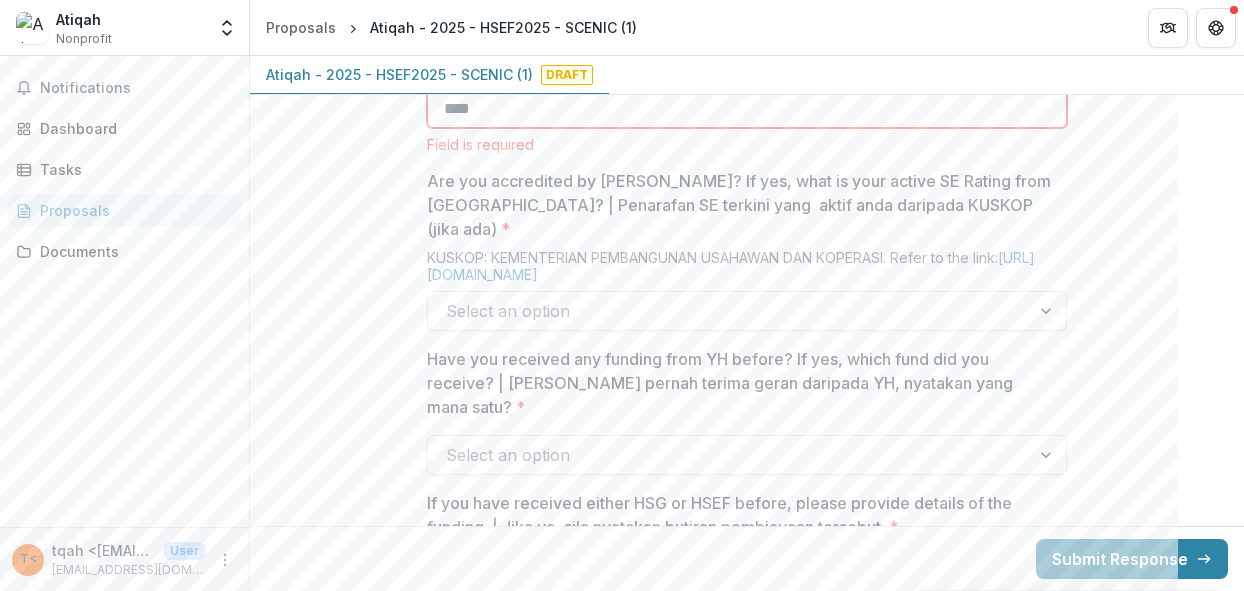 type on "****" 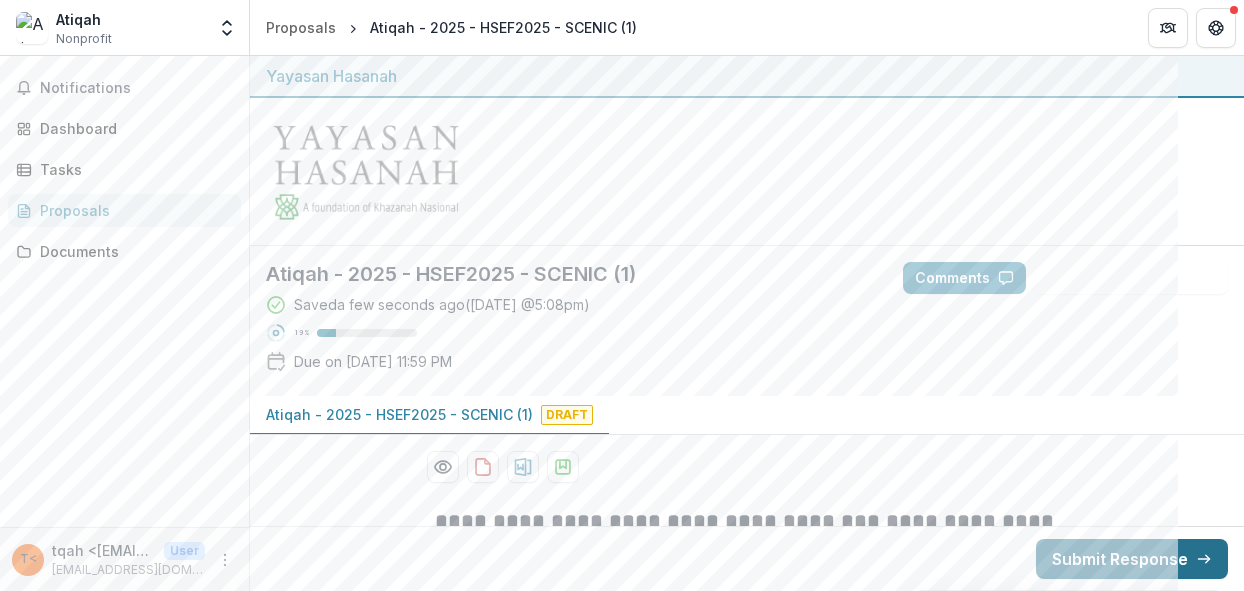 click on "Submit Response" at bounding box center (1132, 559) 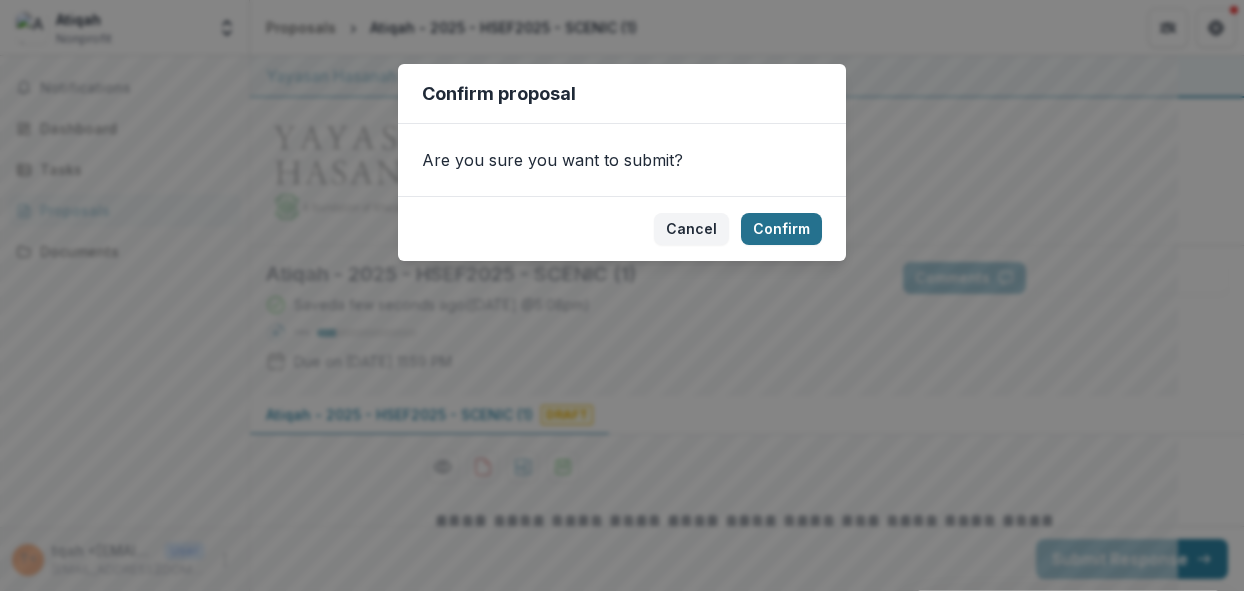 click on "Confirm" at bounding box center [781, 229] 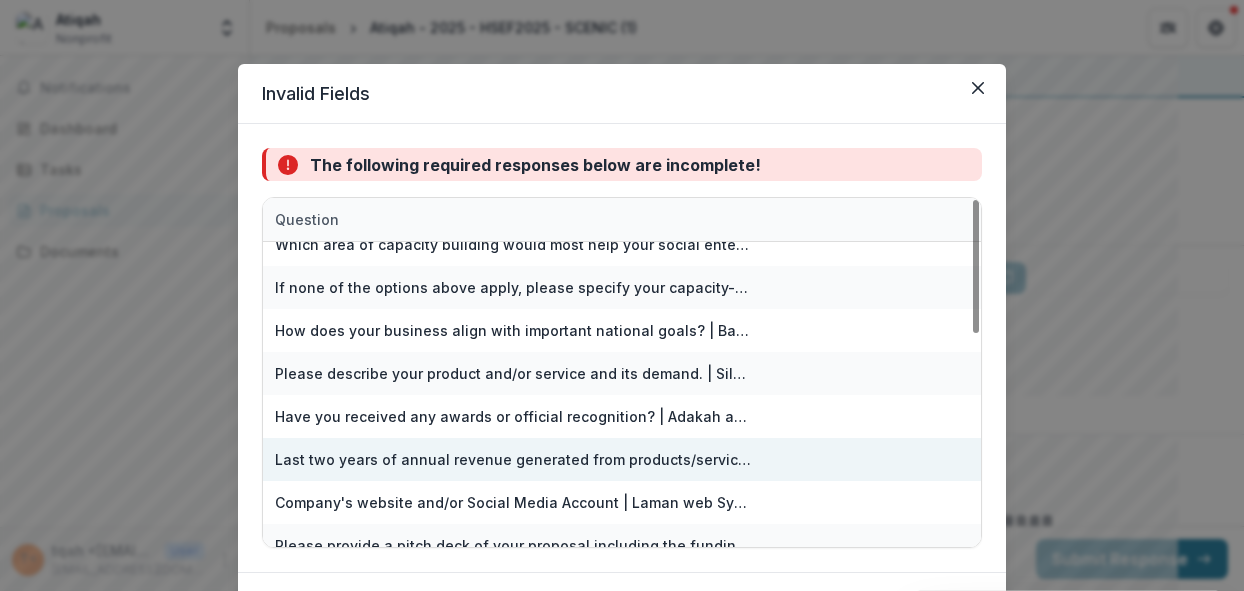 scroll, scrollTop: 554, scrollLeft: 0, axis: vertical 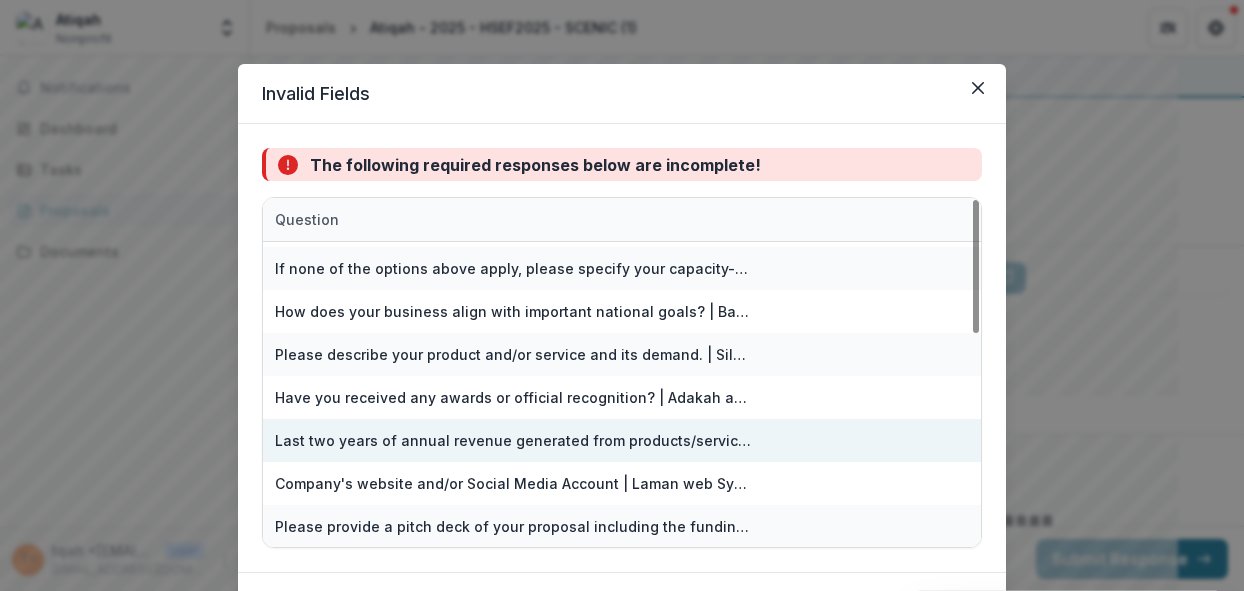 click on "Last two years of annual revenue generated from products/services. Please provide the latest audited financial statement/ management account (whichever applicable) | Pendapatan tahunan yang dijana daripada produk/perkidmatan untuk dua tahun terakhir." at bounding box center [622, 440] 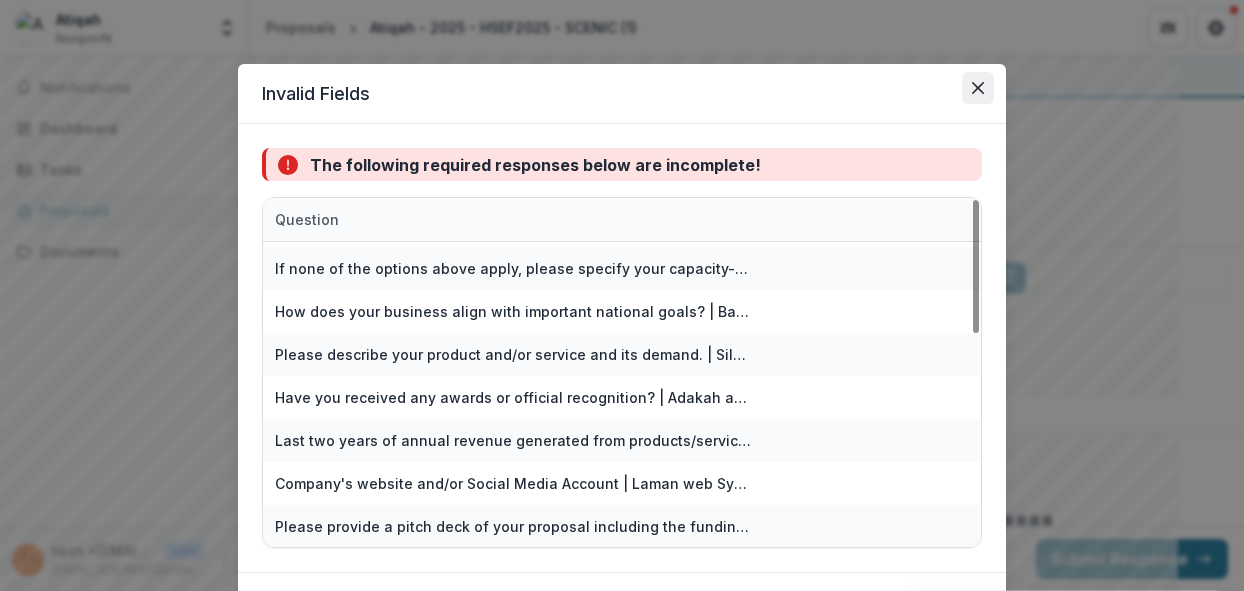 click 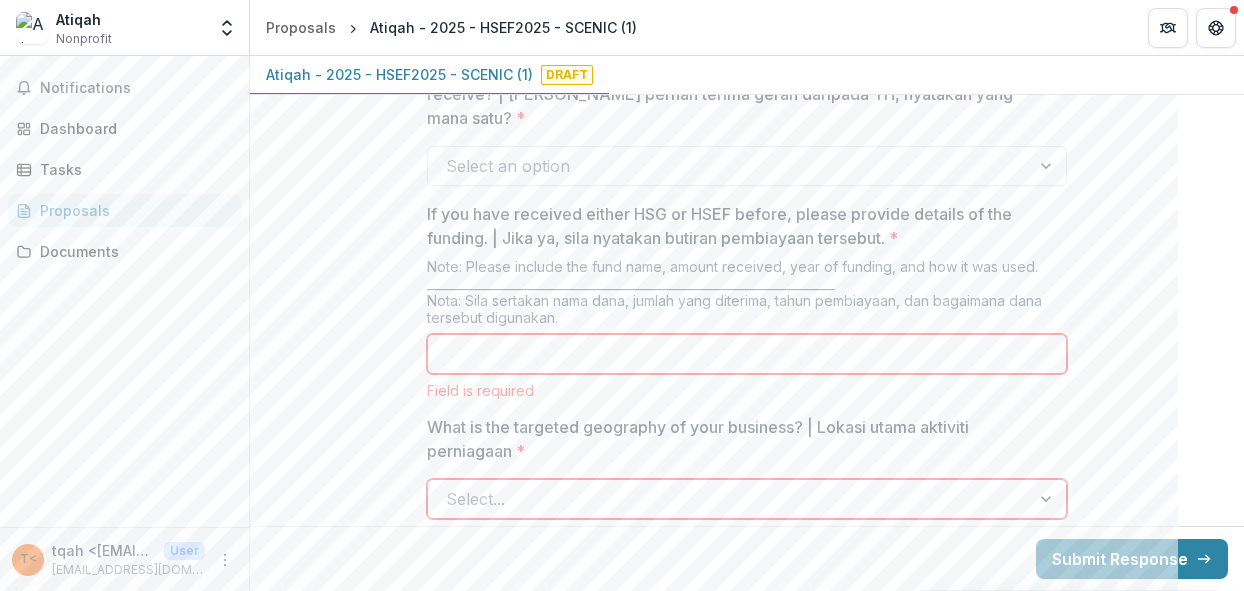 scroll, scrollTop: 2100, scrollLeft: 0, axis: vertical 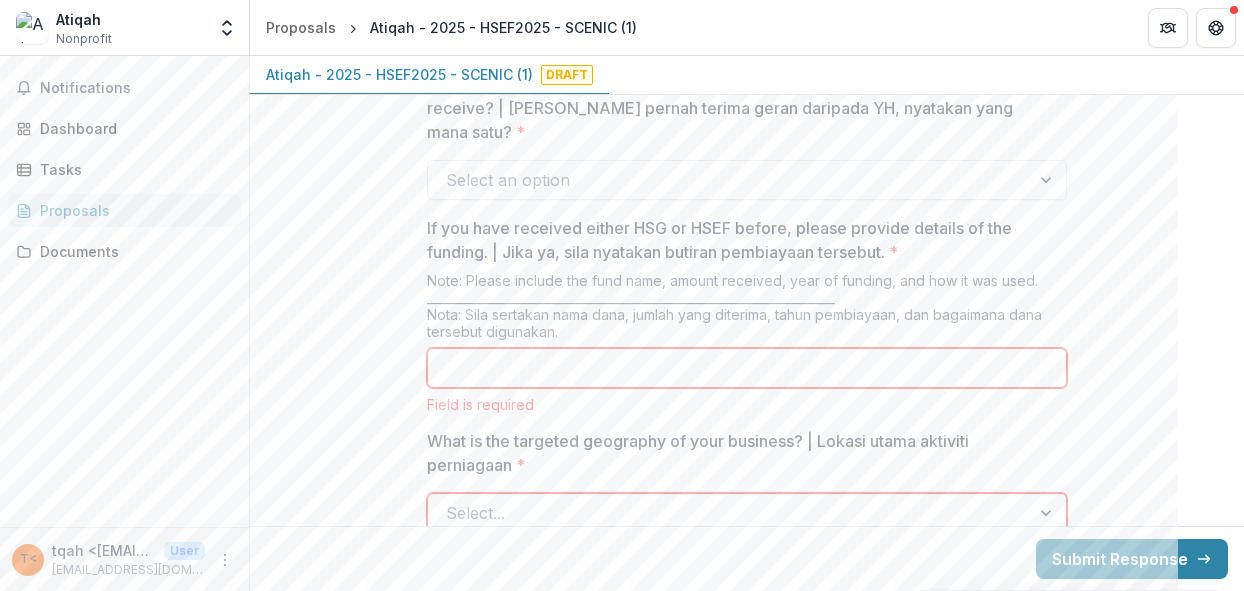 click on "If you have received either HSG or HSEF before, please provide details of the funding. | Jika ya, sila nyatakan butiran pembiayaan tersebut. *" at bounding box center (747, 368) 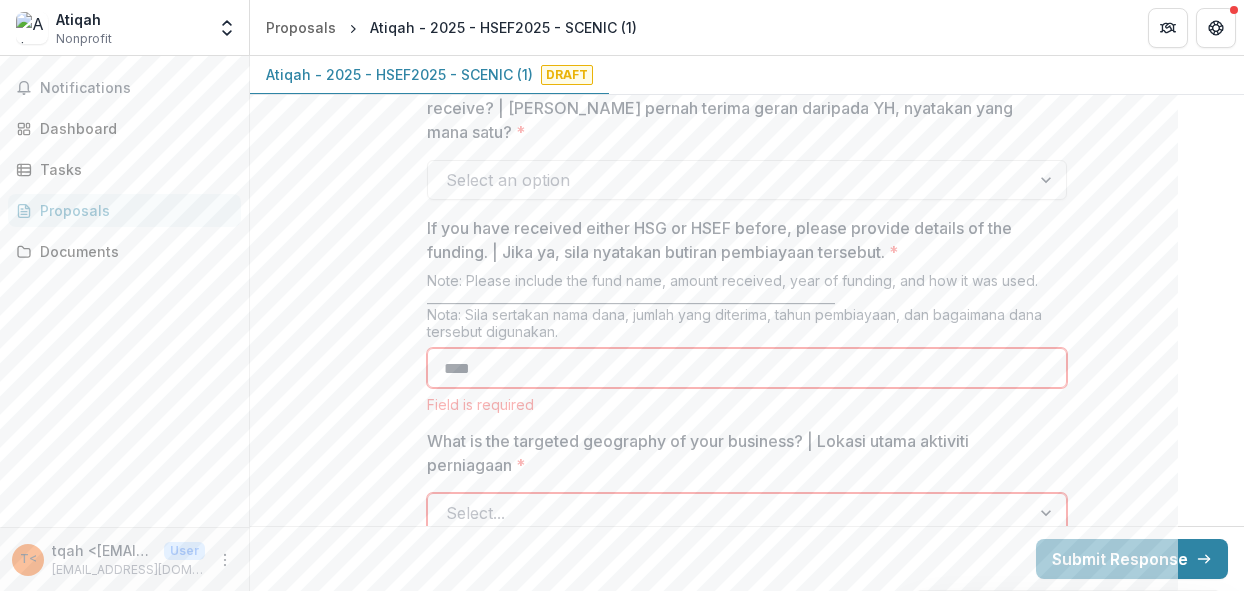 type on "****" 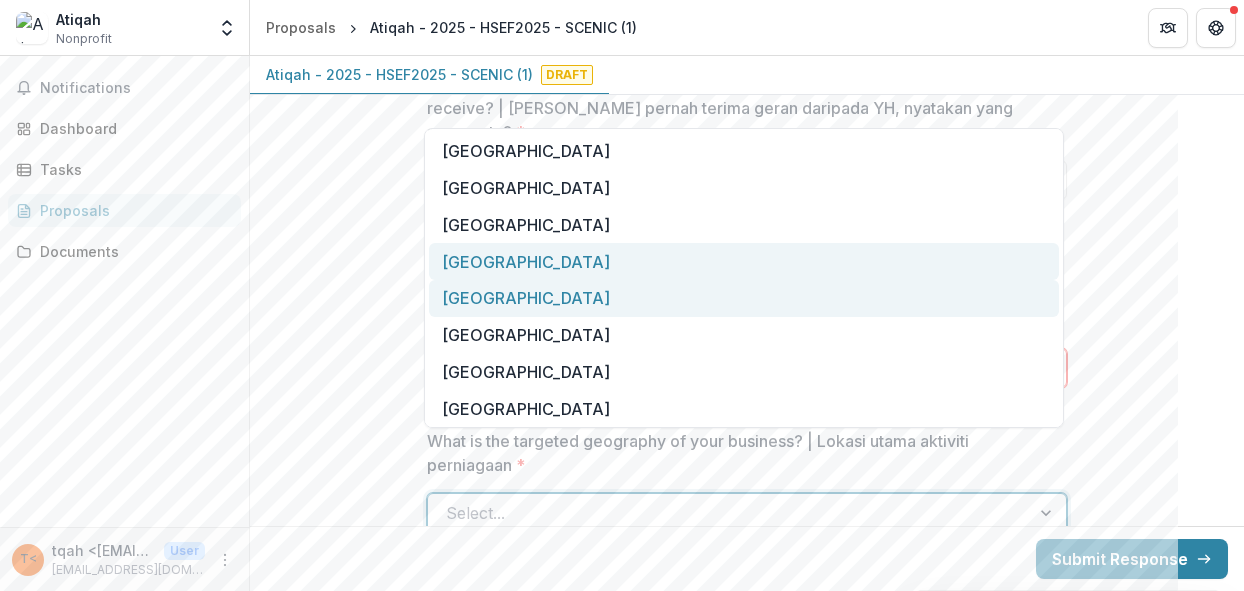scroll, scrollTop: 11, scrollLeft: 0, axis: vertical 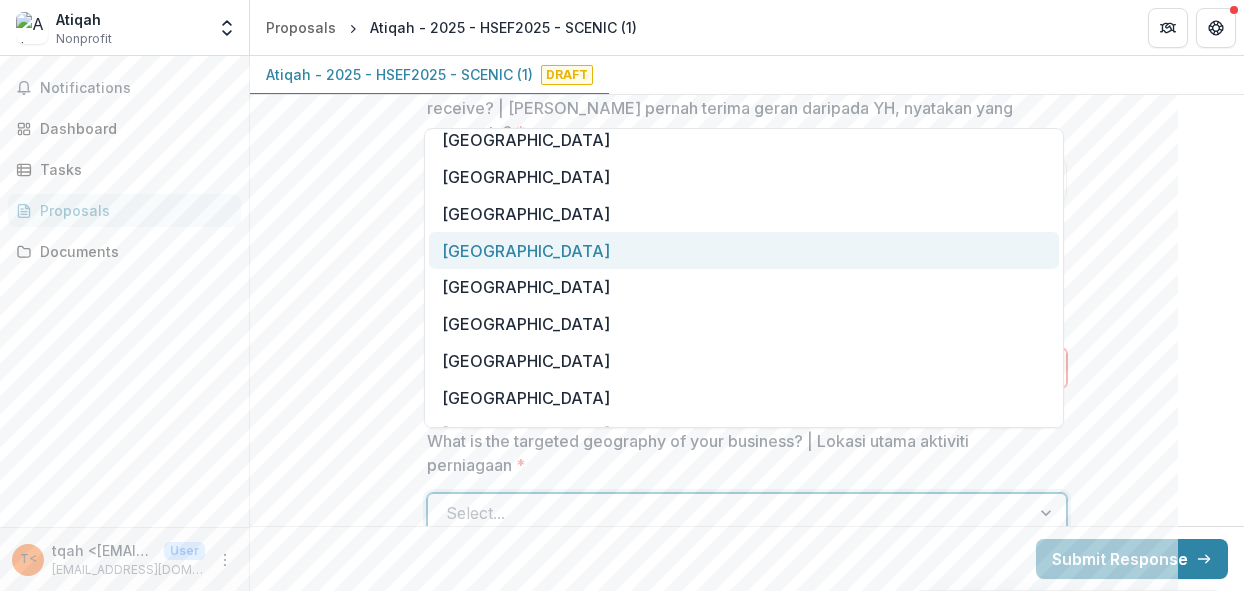click on "[GEOGRAPHIC_DATA]" at bounding box center (744, 250) 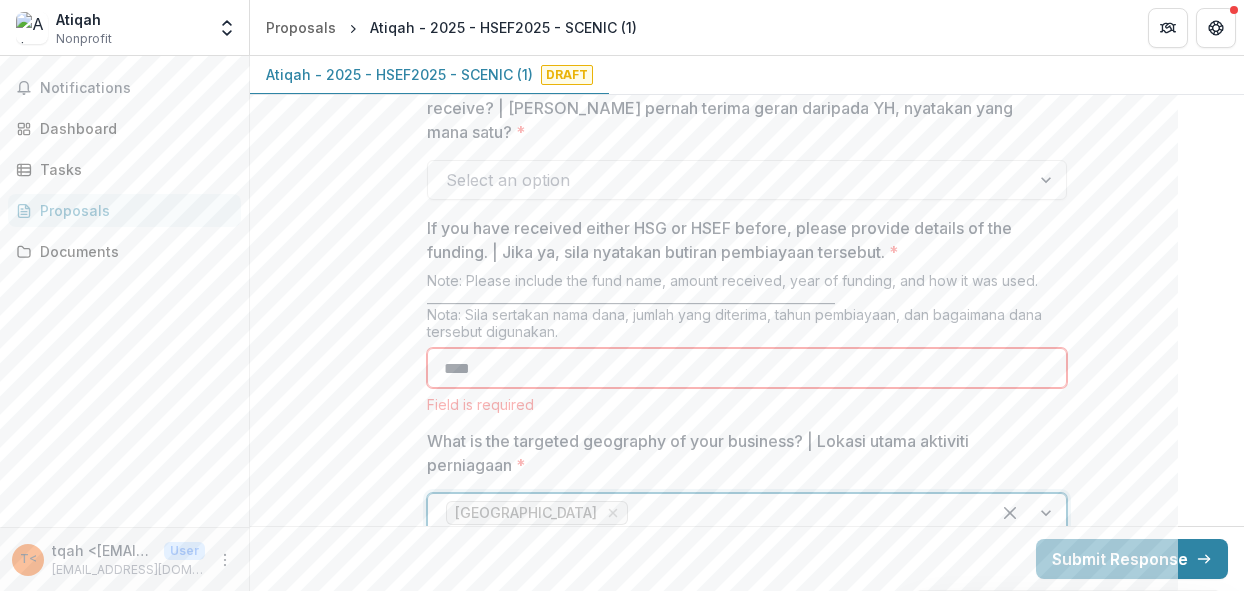 scroll, scrollTop: 2400, scrollLeft: 0, axis: vertical 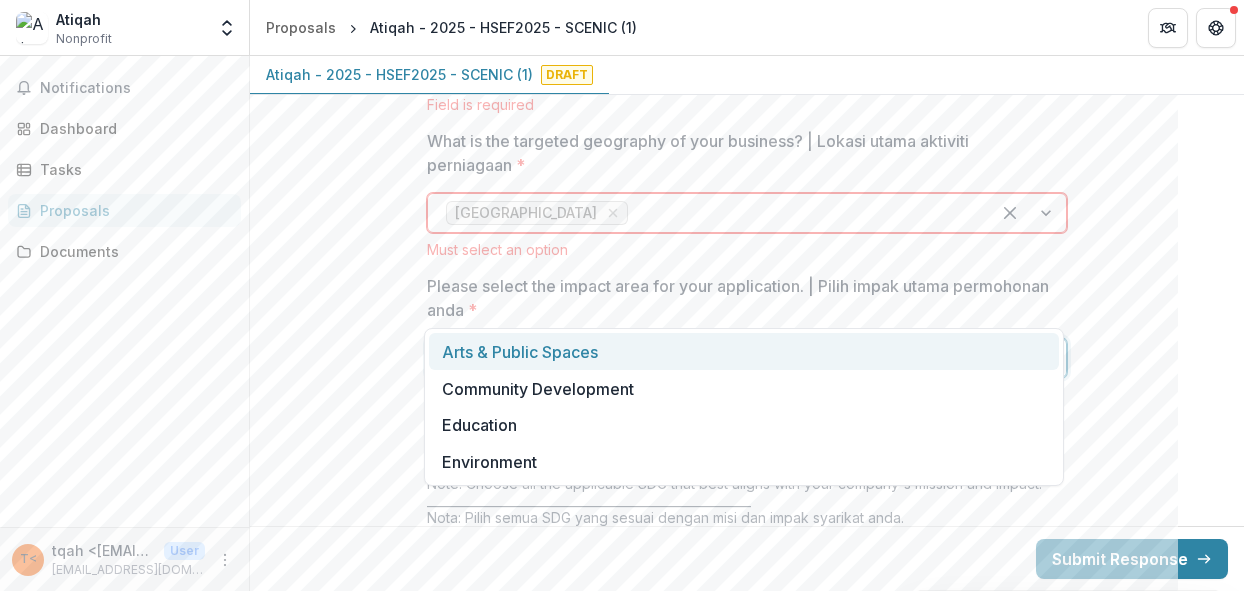 click at bounding box center [729, 358] 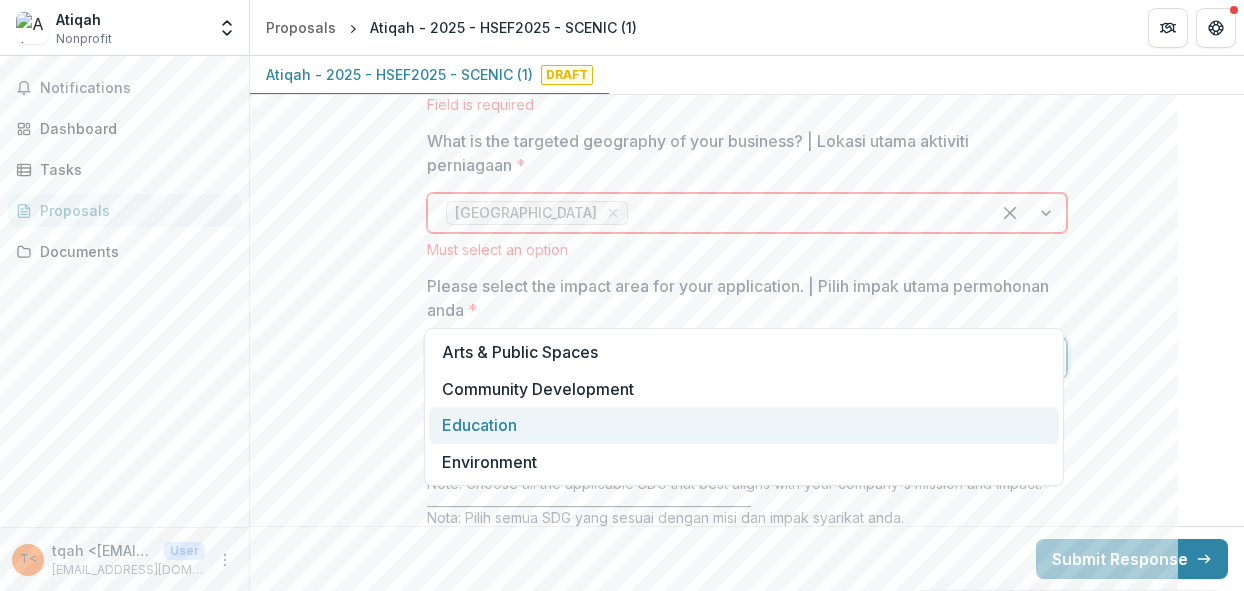 click on "Education" at bounding box center [744, 425] 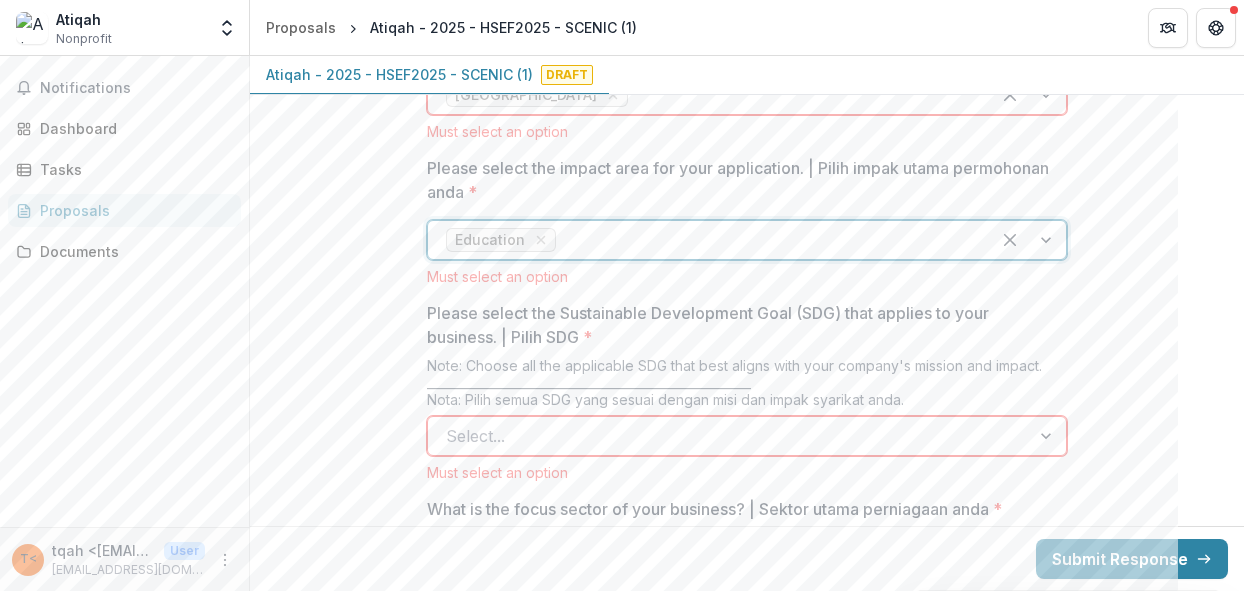 scroll, scrollTop: 2600, scrollLeft: 0, axis: vertical 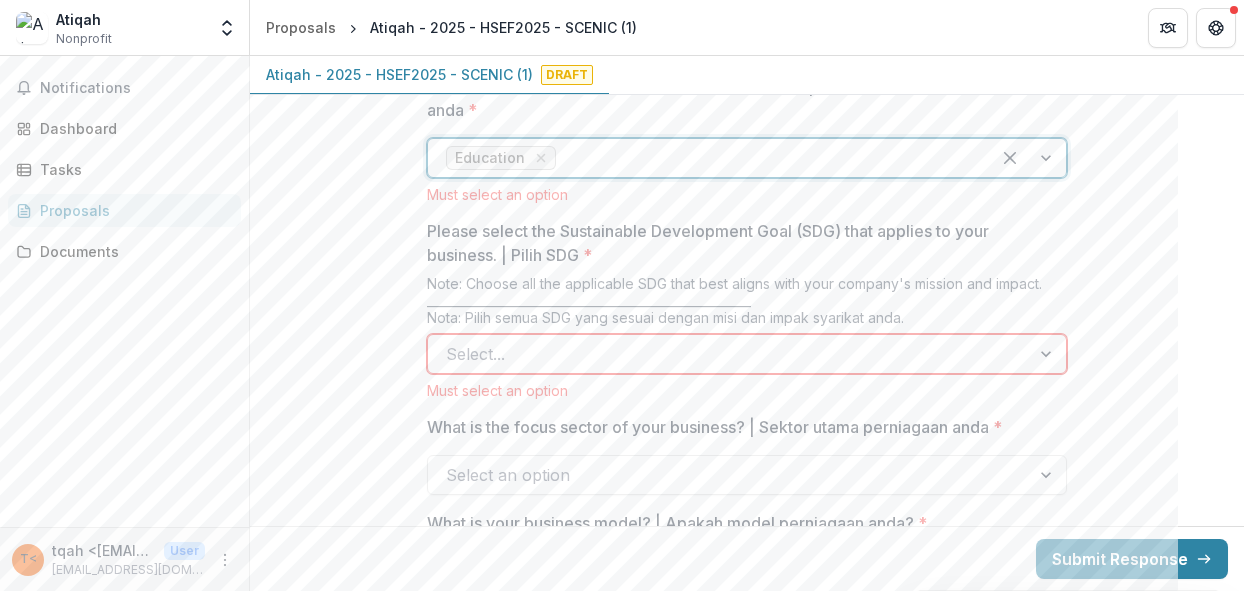 click at bounding box center (729, 354) 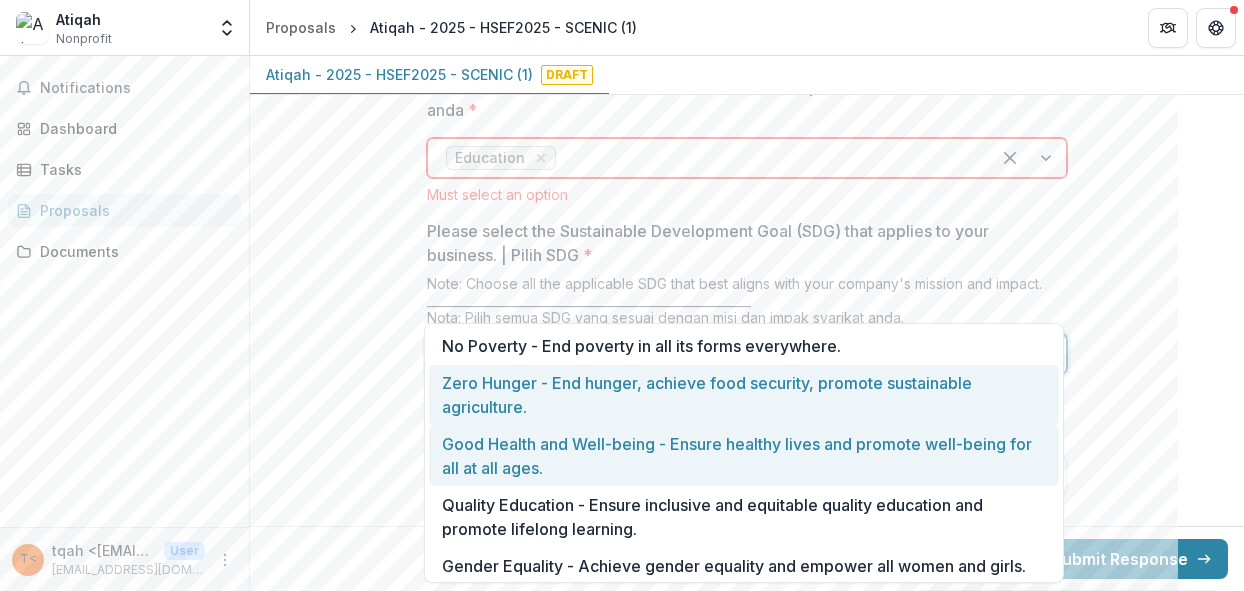 click on "Good Health and Well-being - Ensure healthy lives and promote well-being for all at all ages." at bounding box center (744, 456) 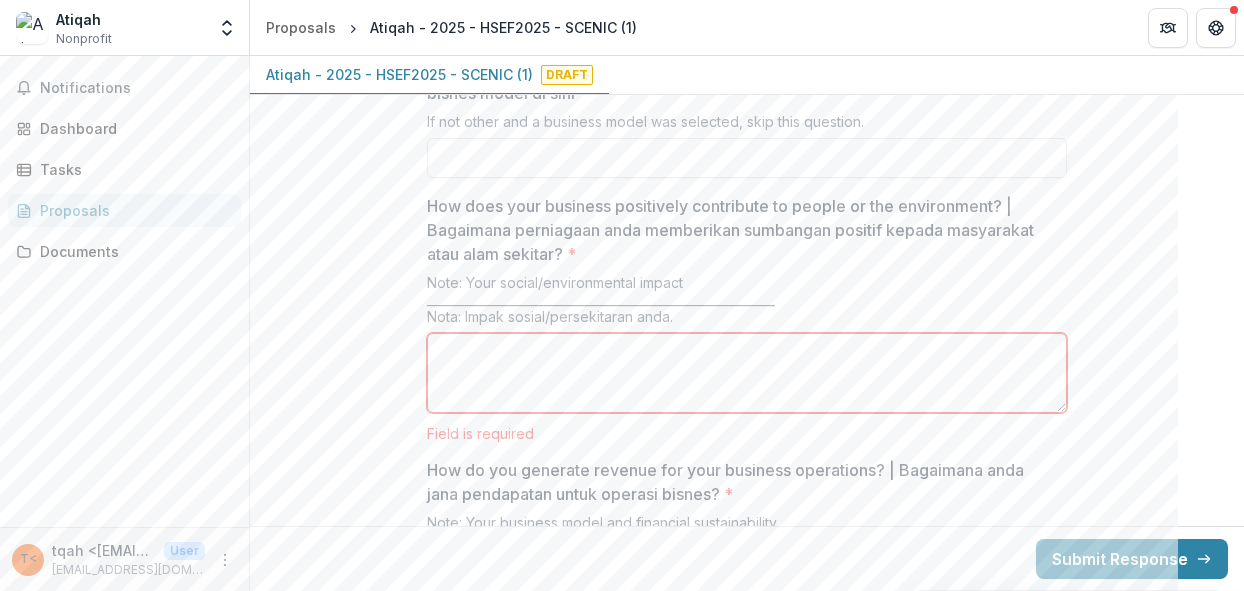scroll, scrollTop: 3200, scrollLeft: 0, axis: vertical 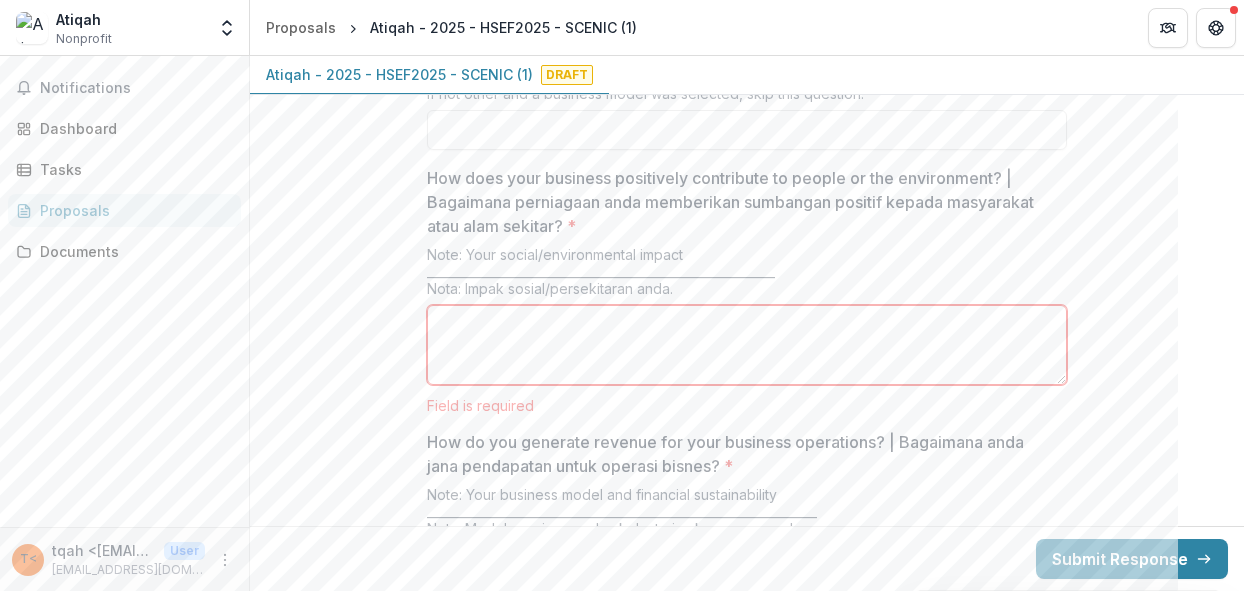 click on "How does your business positively contribute to people or the environment? | Bagaimana perniagaan anda memberikan sumbangan positif kepada masyarakat atau alam sekitar? *" at bounding box center (747, 345) 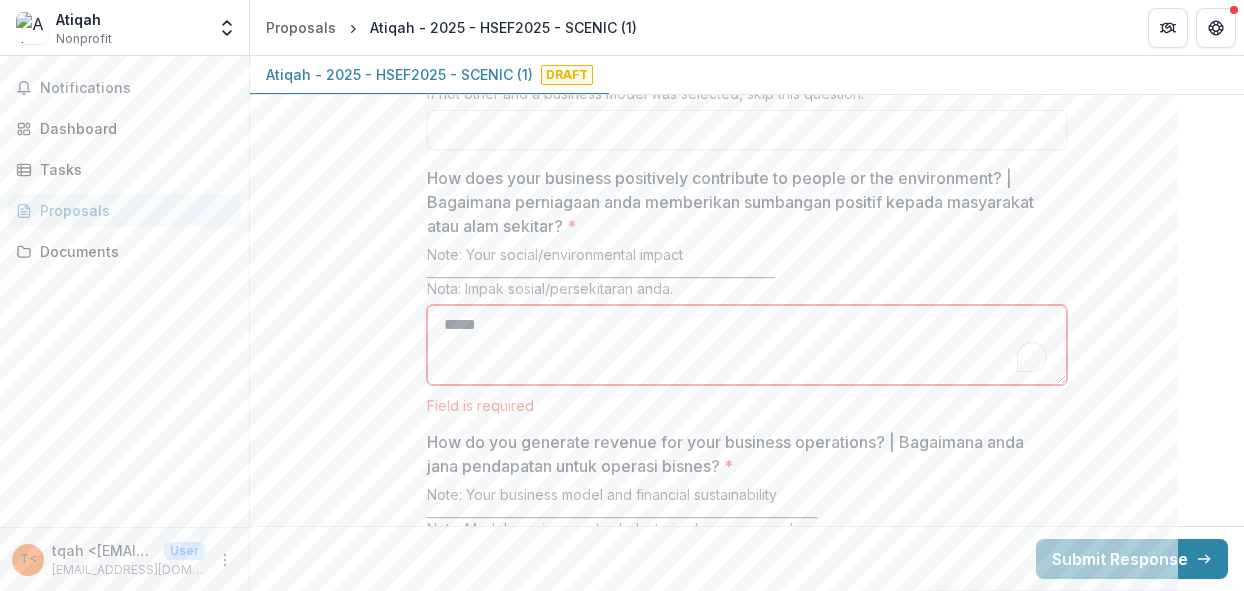 scroll, scrollTop: 3300, scrollLeft: 0, axis: vertical 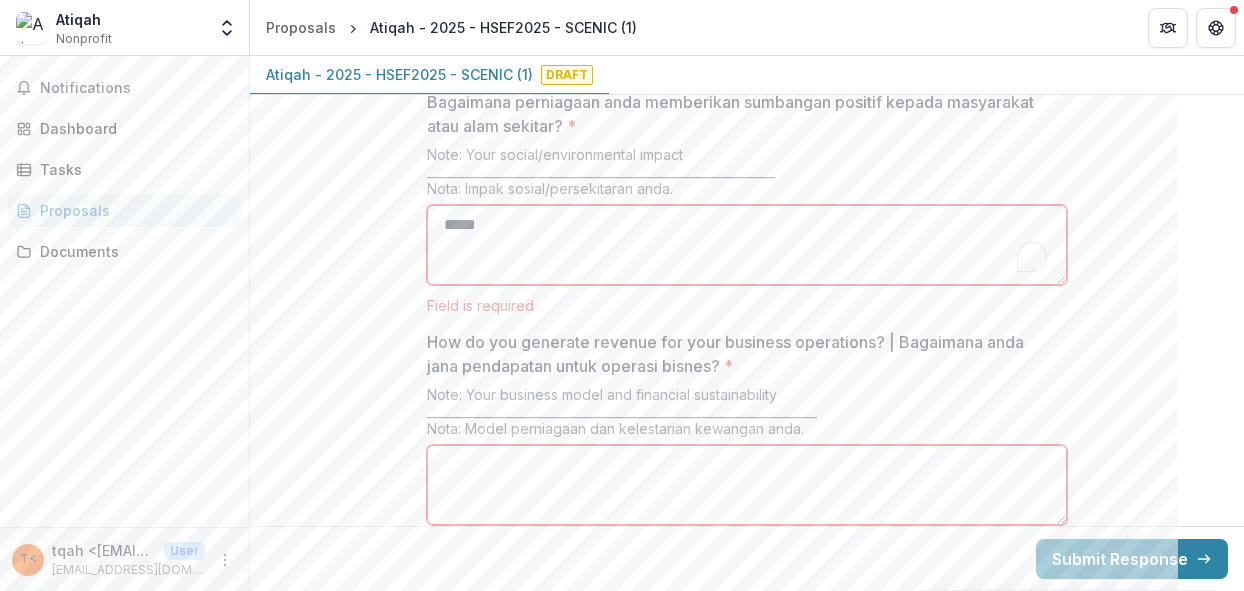 type on "*****" 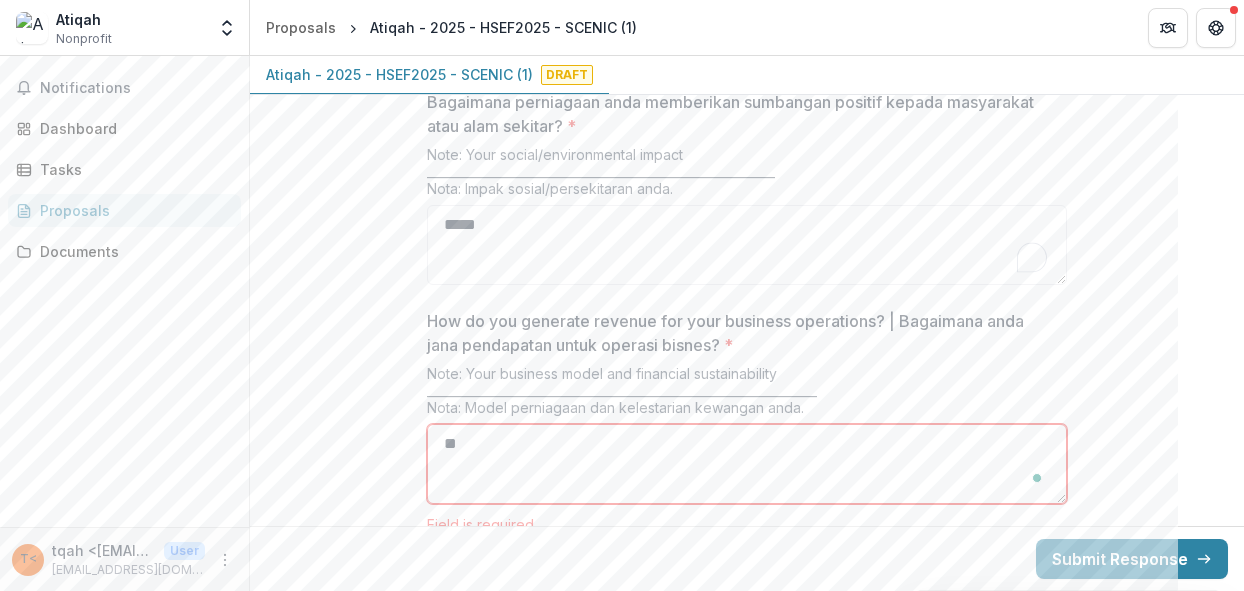 scroll, scrollTop: 3600, scrollLeft: 0, axis: vertical 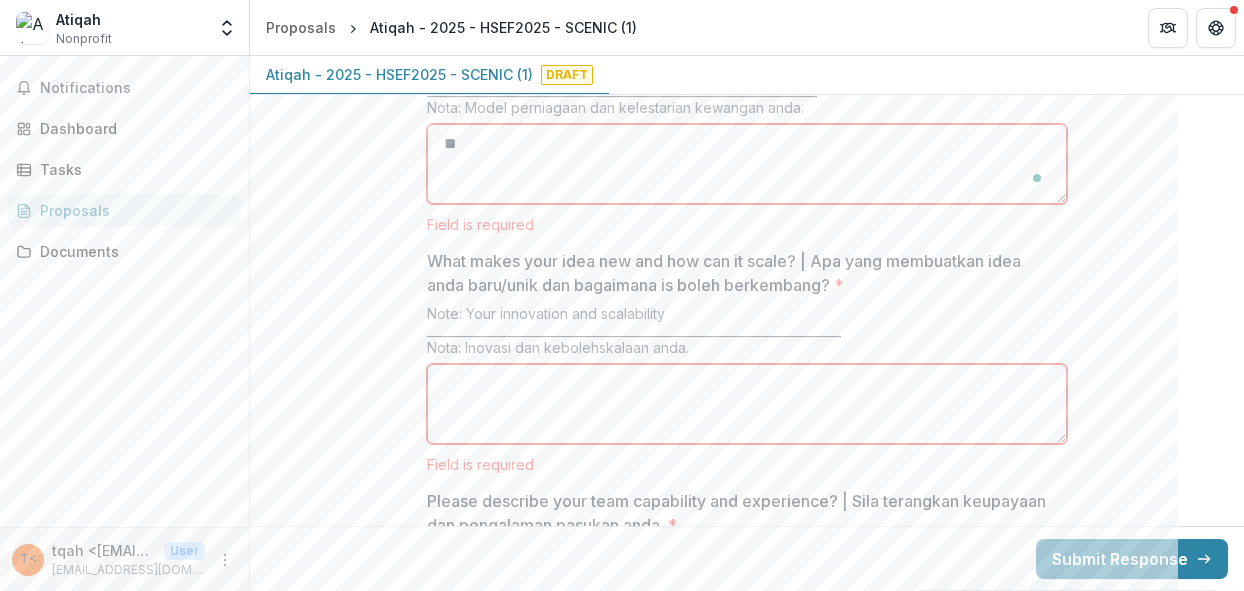 type on "**" 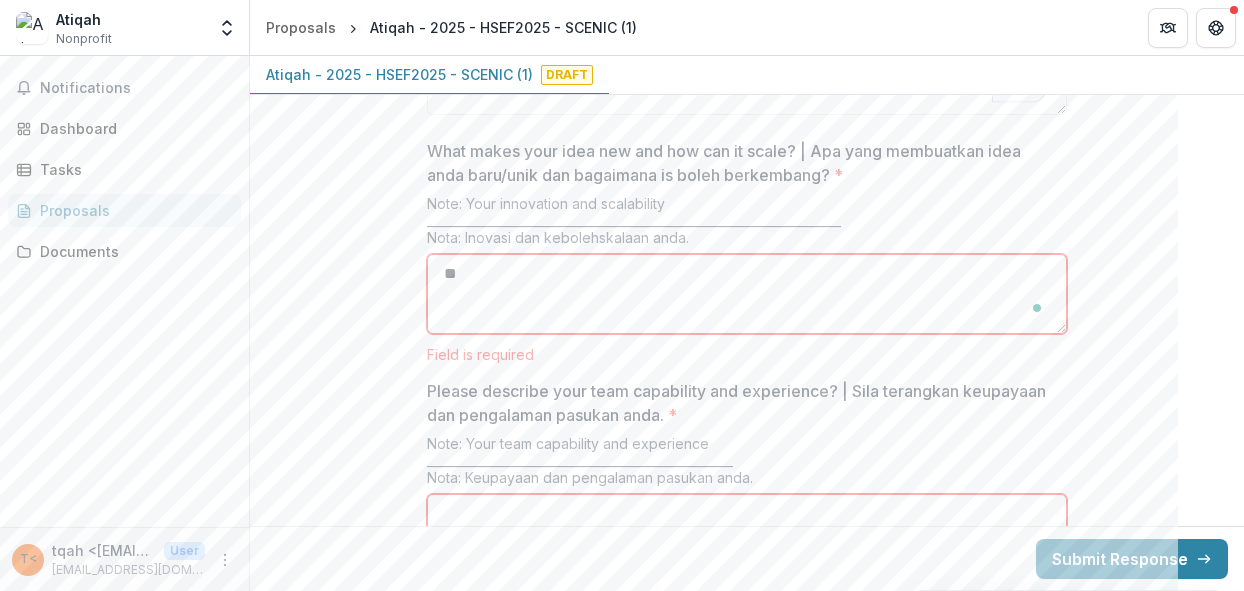 scroll, scrollTop: 3700, scrollLeft: 0, axis: vertical 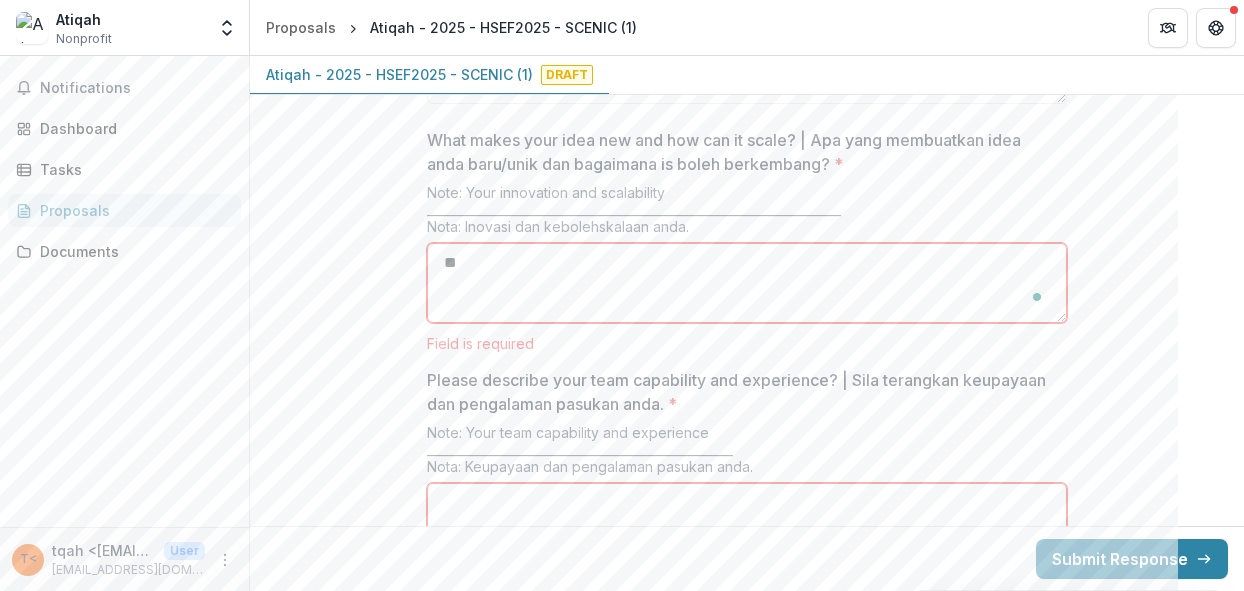 type on "**" 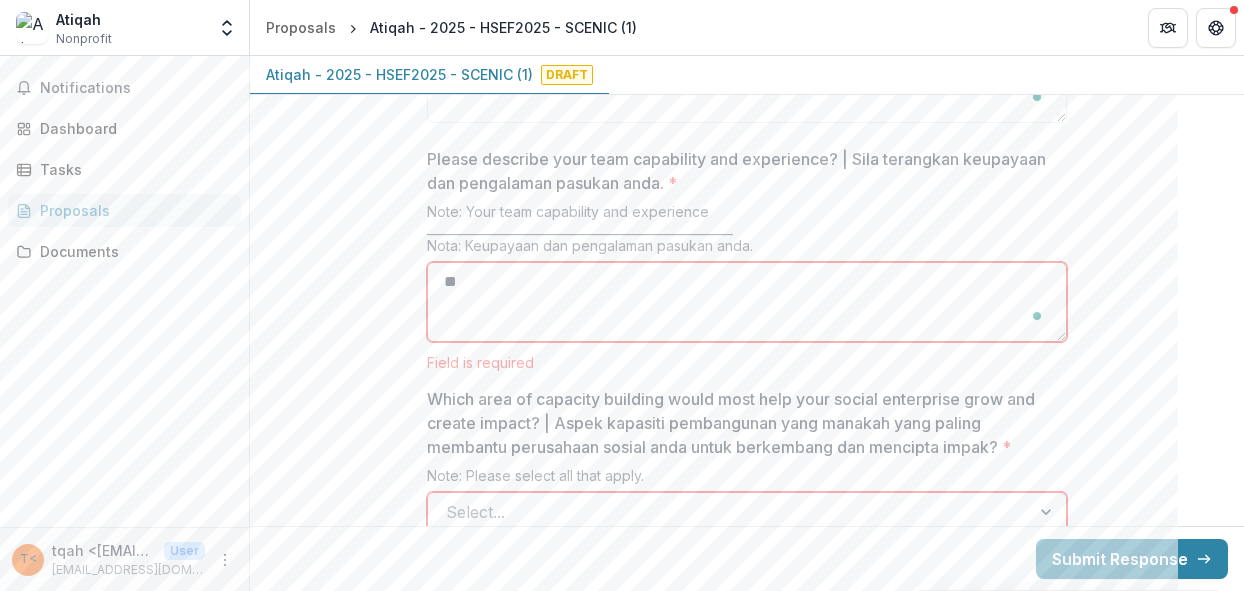 scroll, scrollTop: 4100, scrollLeft: 0, axis: vertical 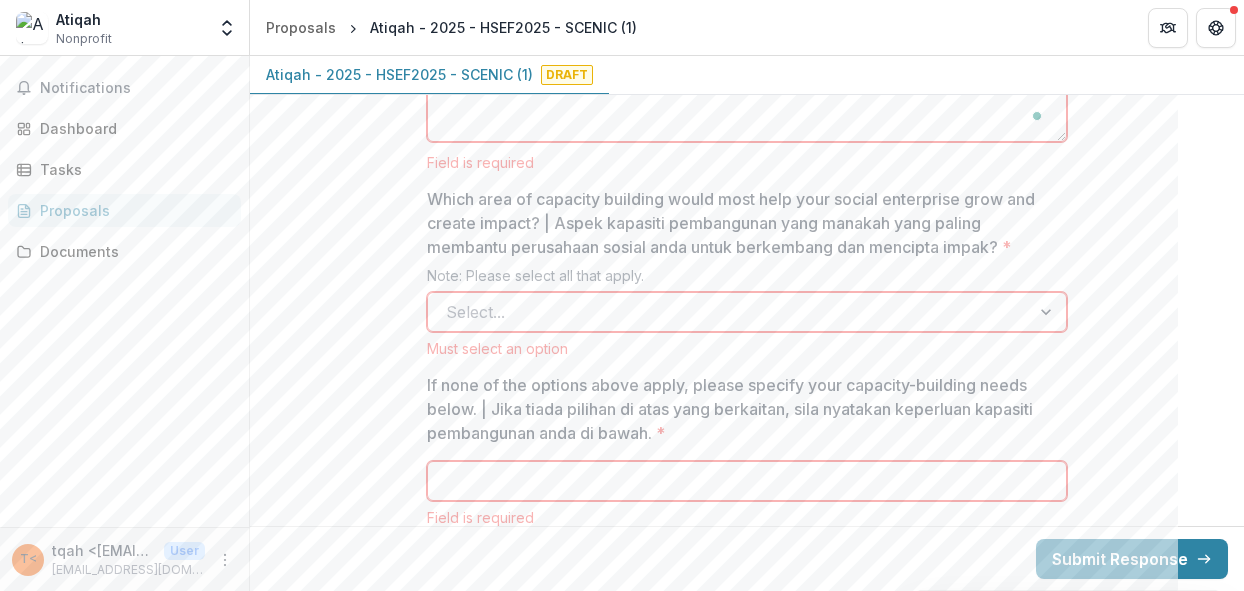 type on "**" 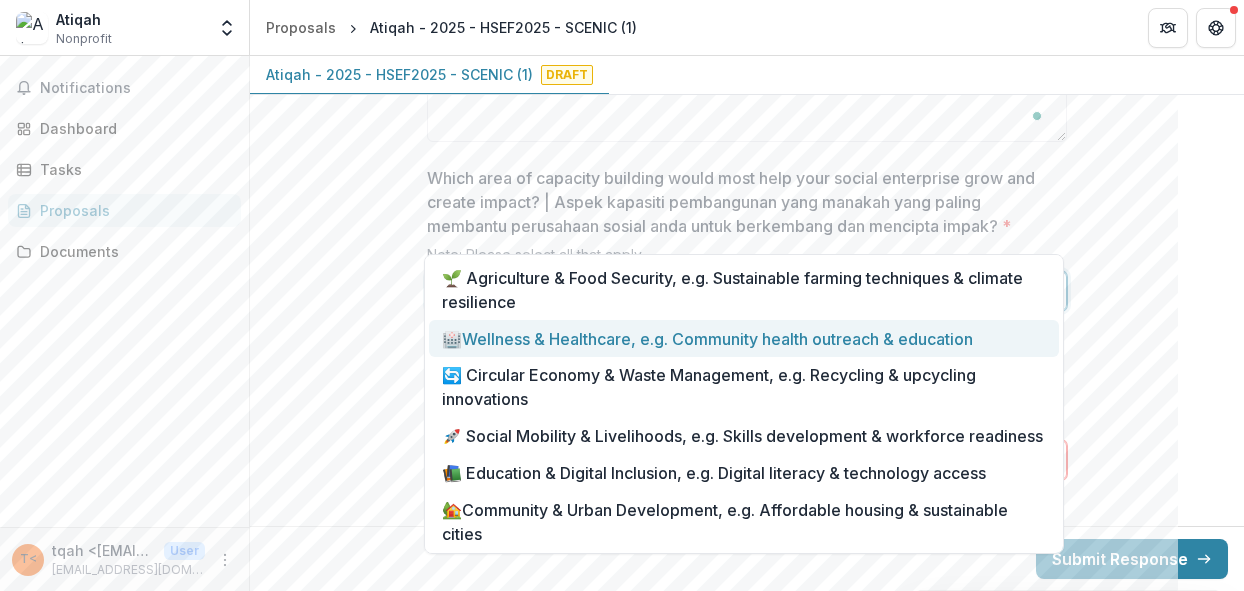 click on "🏥Wellness & Healthcare, e.g. Community health outreach & education" at bounding box center (744, 338) 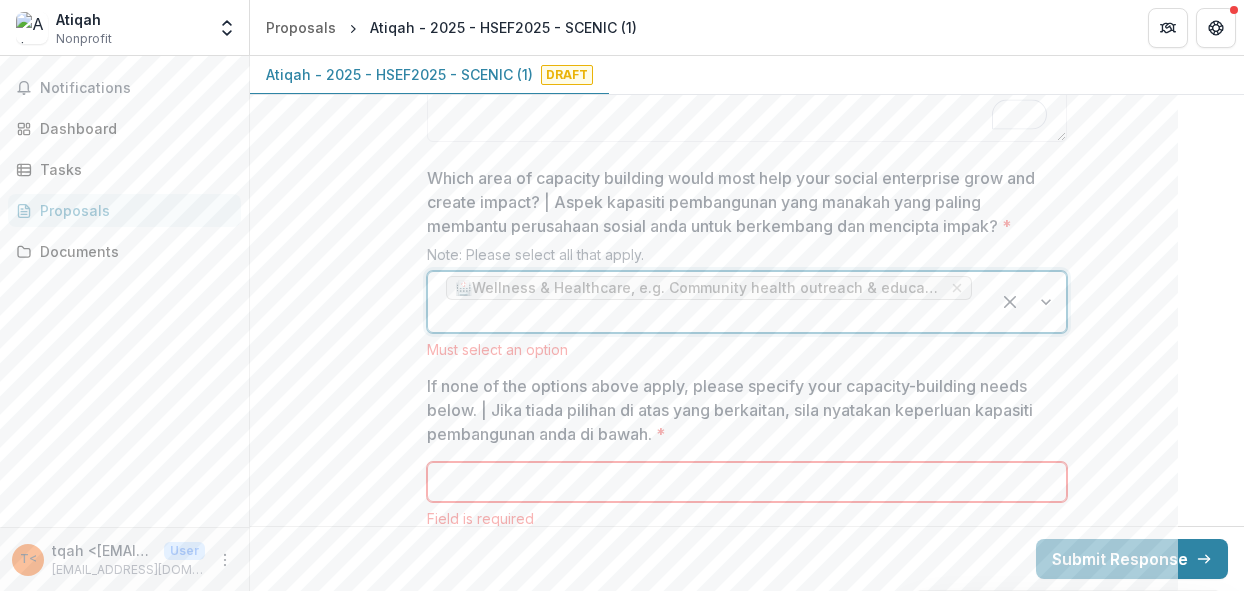 click on "If none of the options above apply, please specify your capacity-building needs below. | Jika tiada pilihan di atas yang berkaitan, sila nyatakan keperluan kapasiti pembangunan anda di bawah. *" at bounding box center [747, 482] 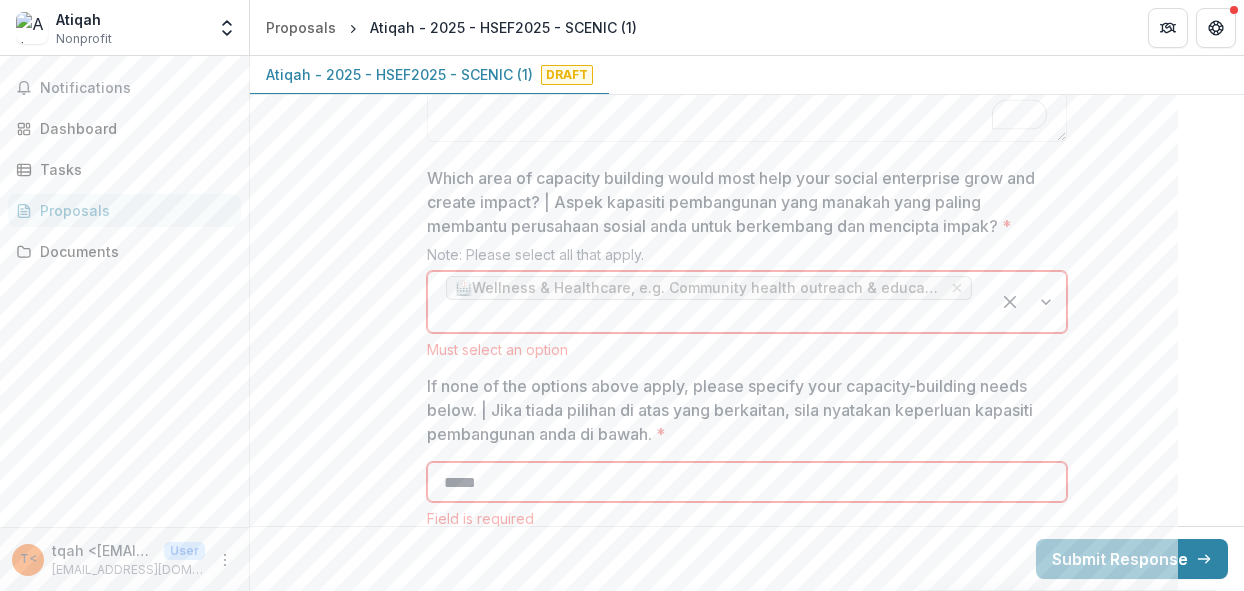 scroll, scrollTop: 4500, scrollLeft: 0, axis: vertical 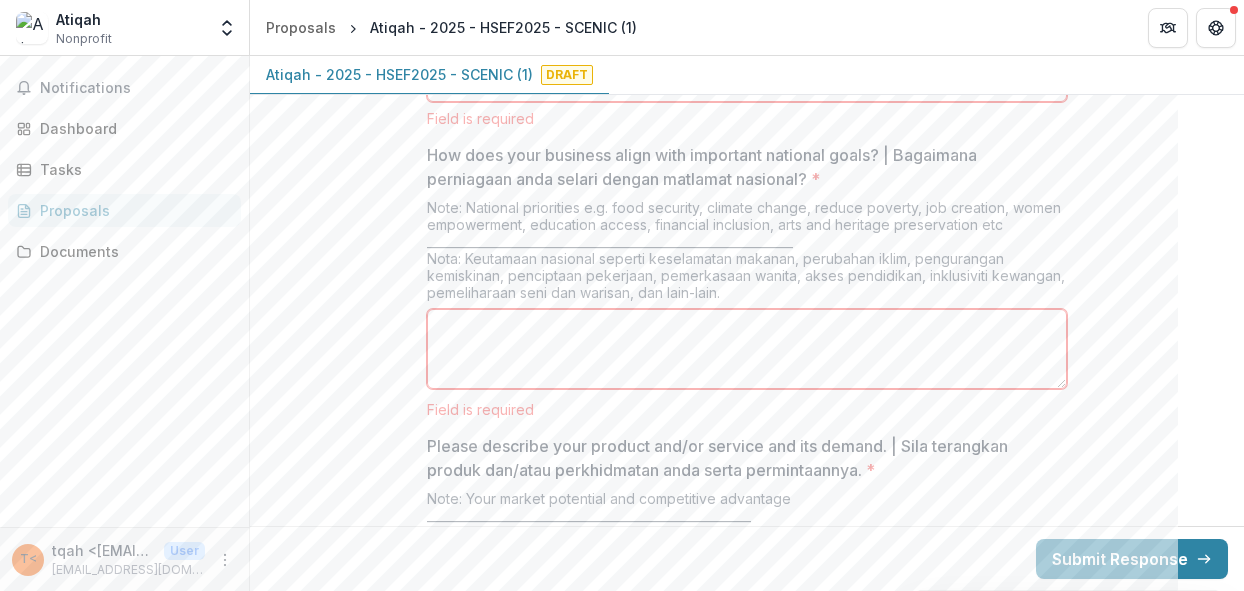 type on "*****" 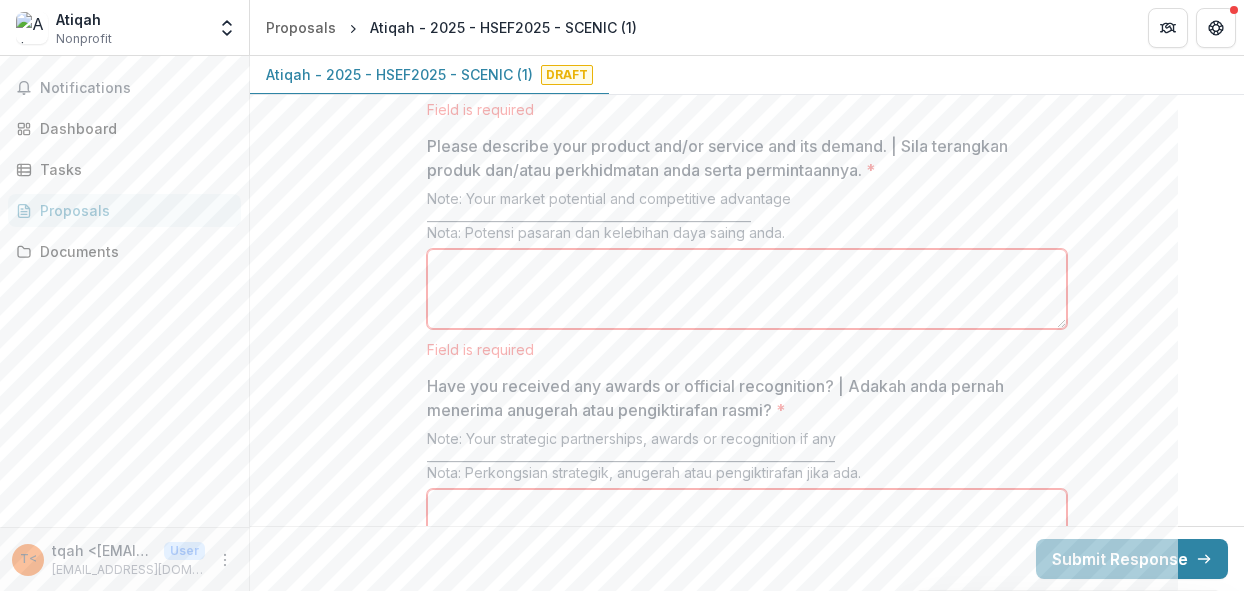 type on "****" 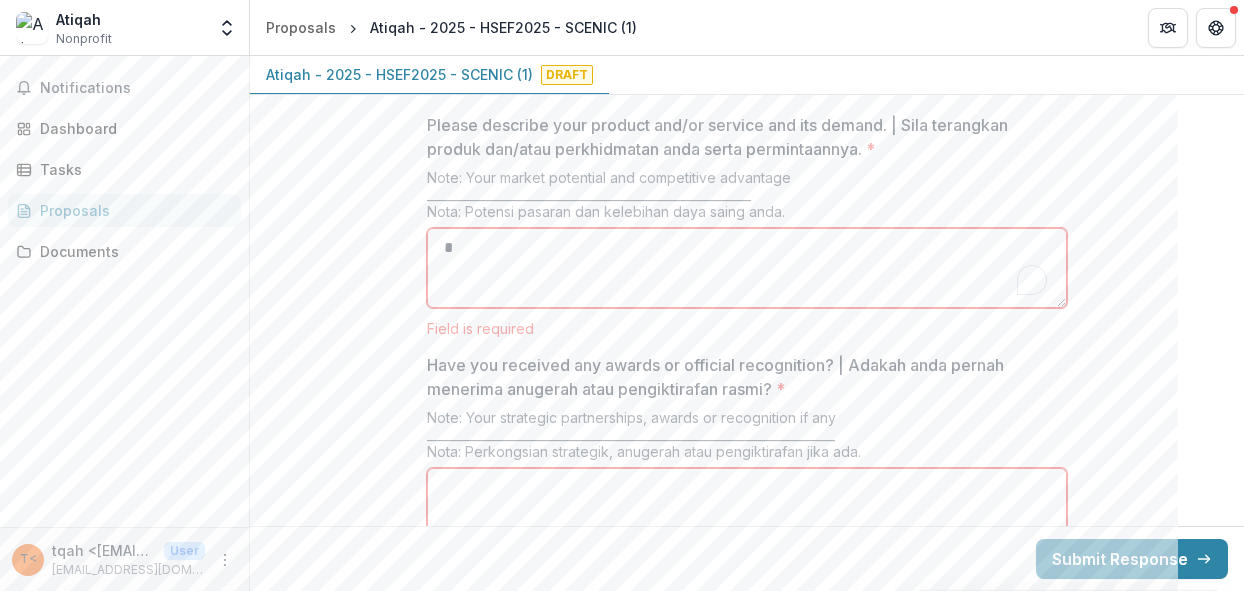 scroll, scrollTop: 4779, scrollLeft: 0, axis: vertical 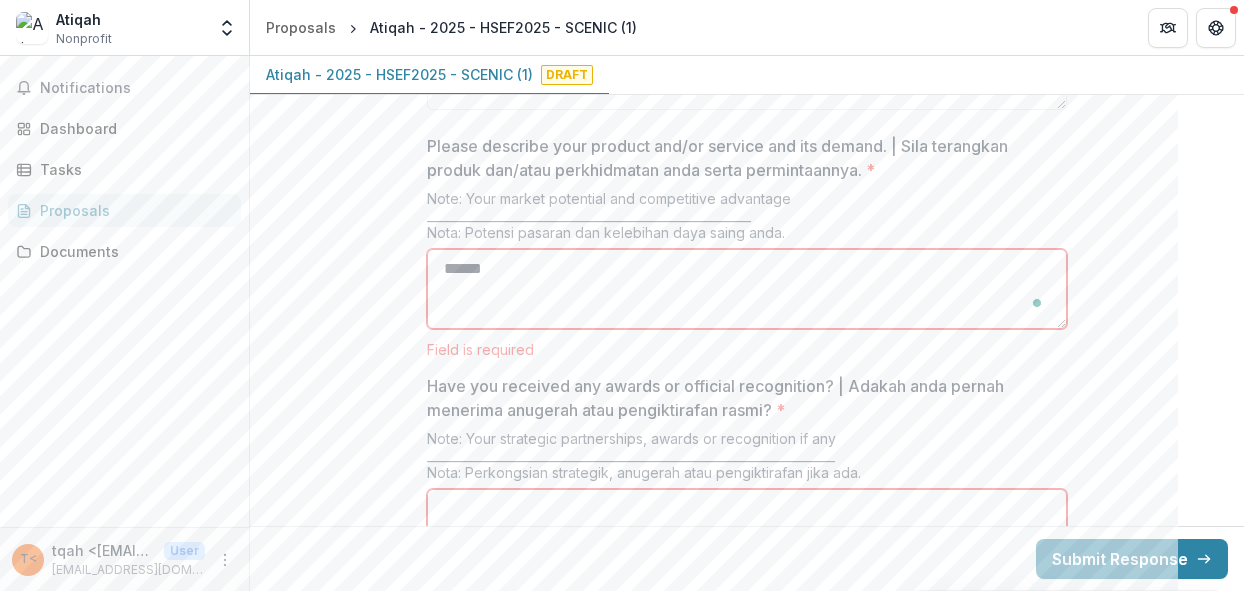 type on "******" 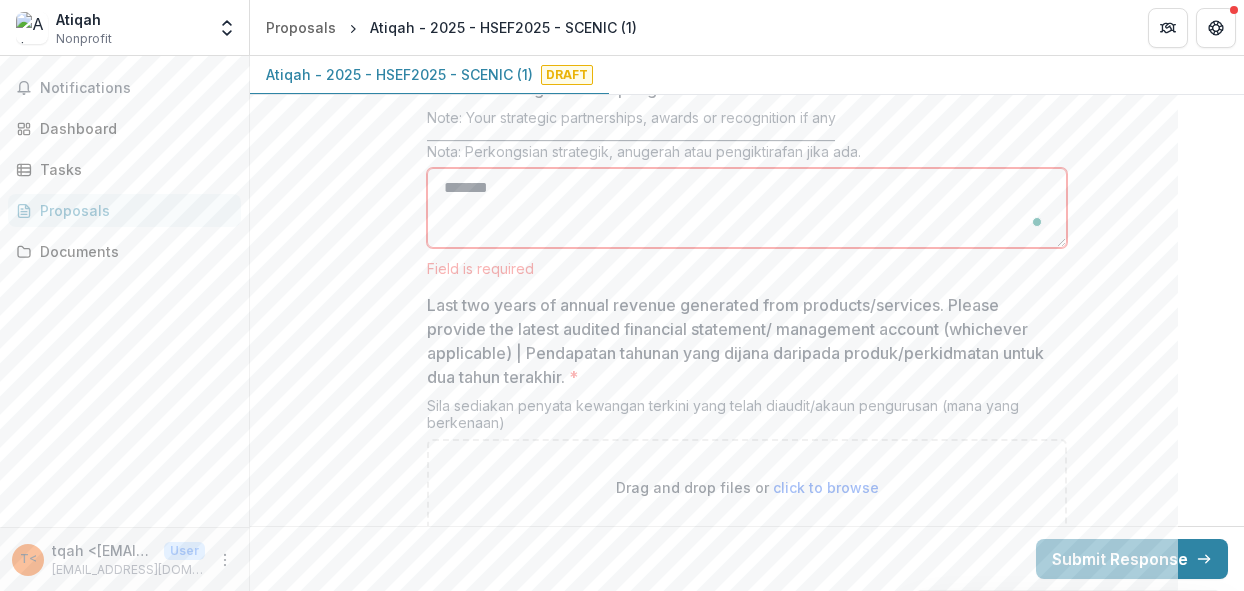 scroll, scrollTop: 5179, scrollLeft: 0, axis: vertical 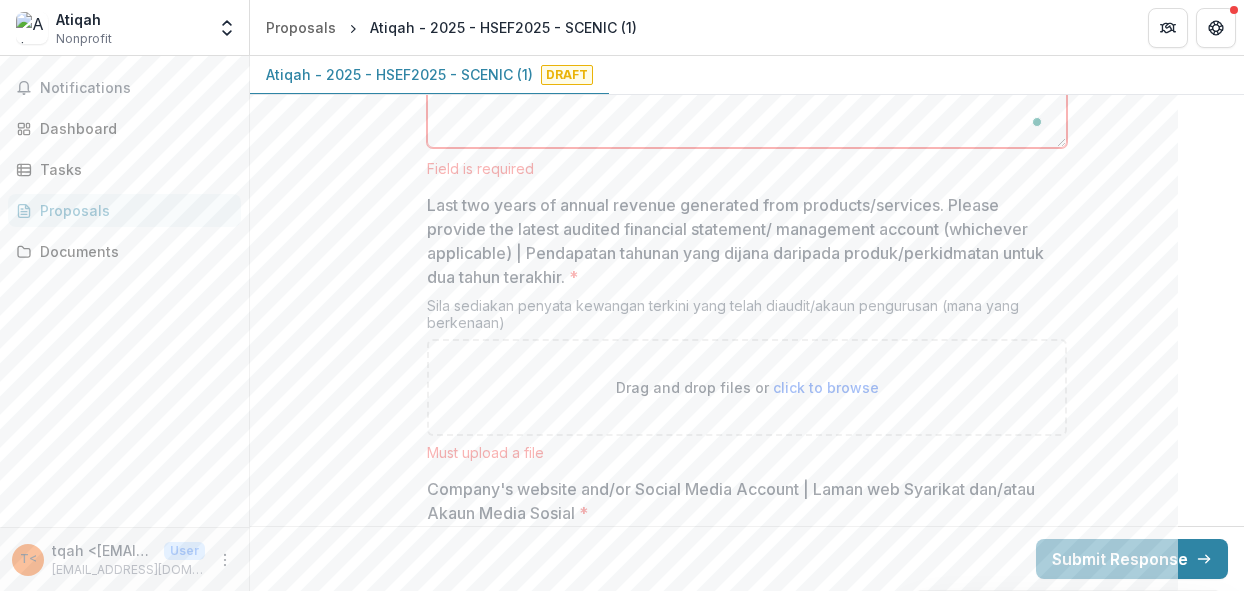 type on "*******" 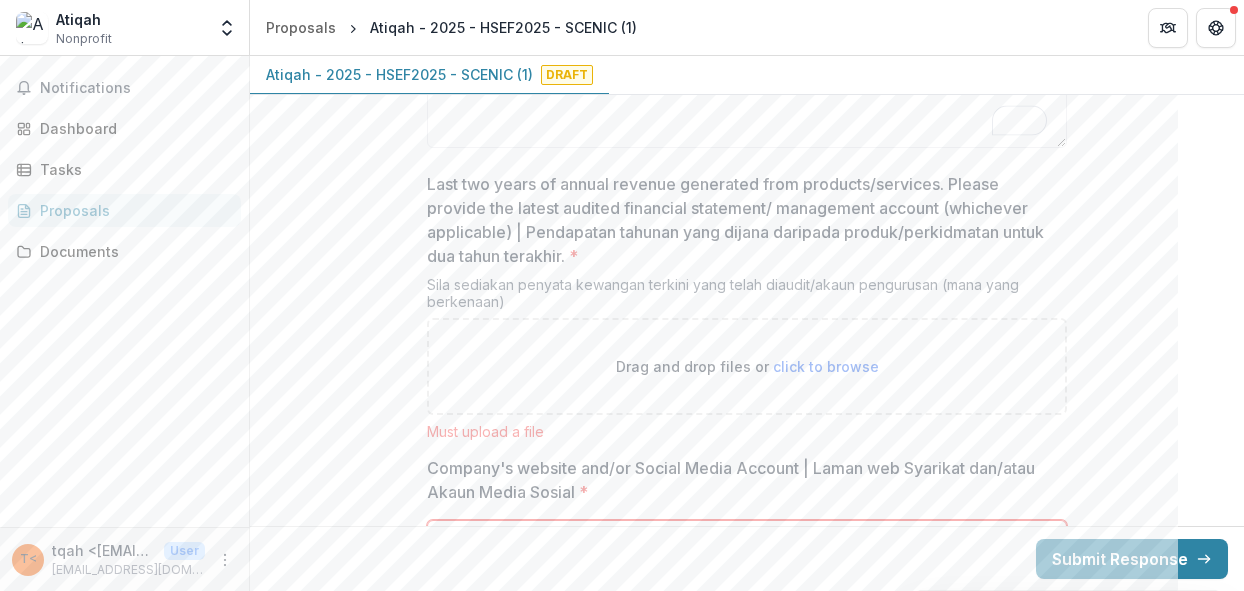 type on "**********" 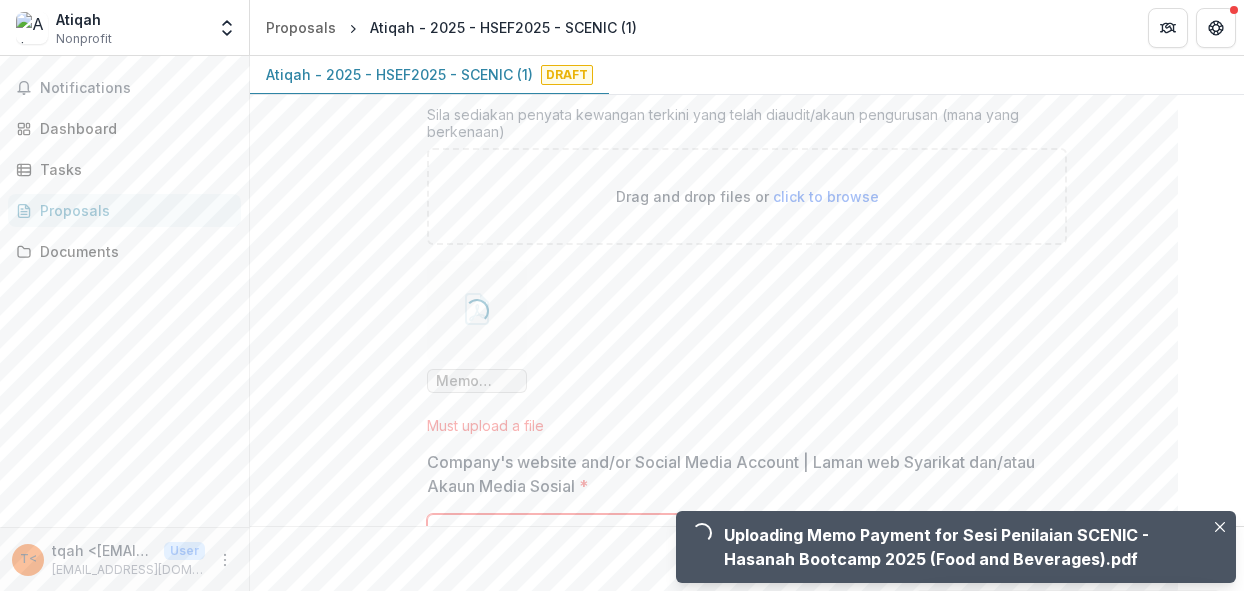 scroll, scrollTop: 5379, scrollLeft: 0, axis: vertical 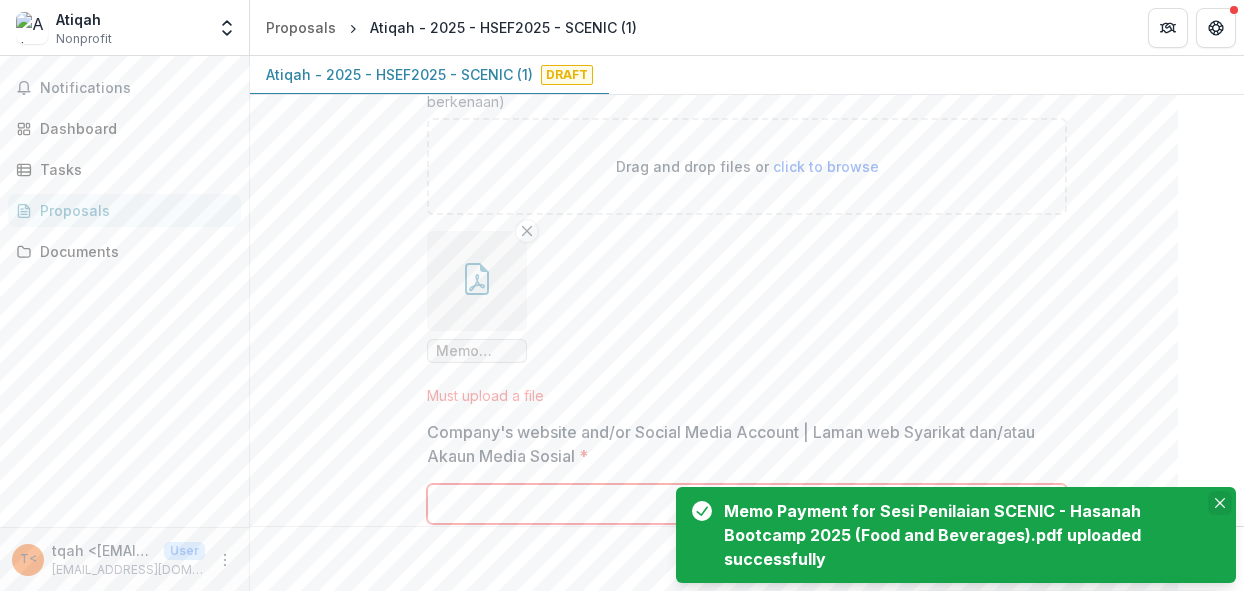 click 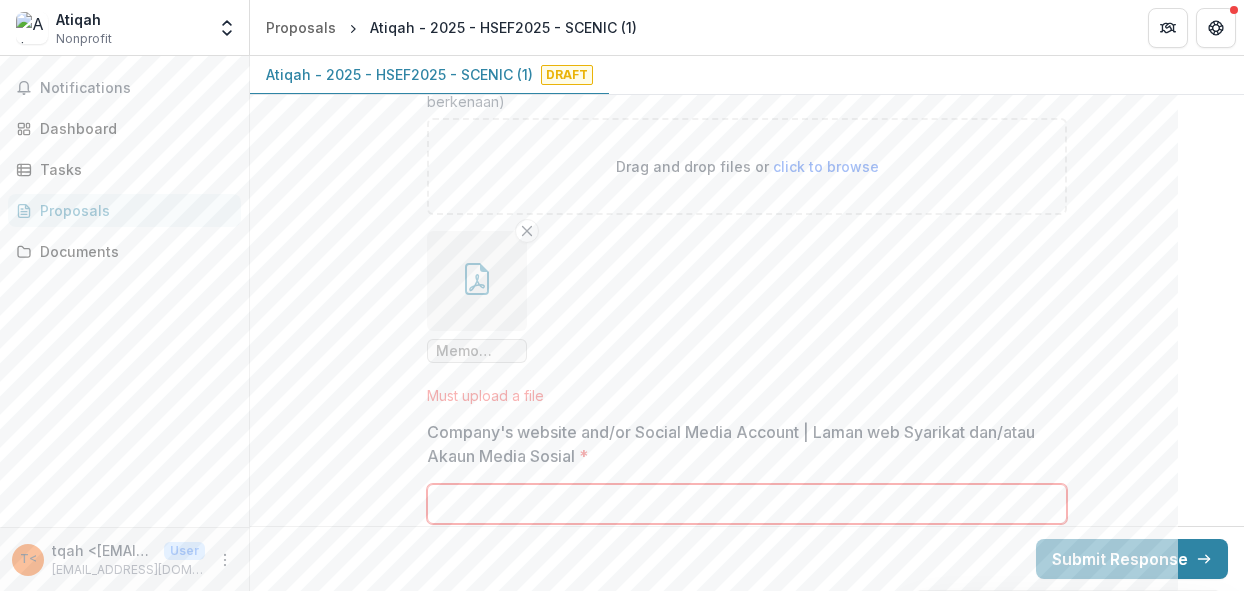 scroll, scrollTop: 5479, scrollLeft: 0, axis: vertical 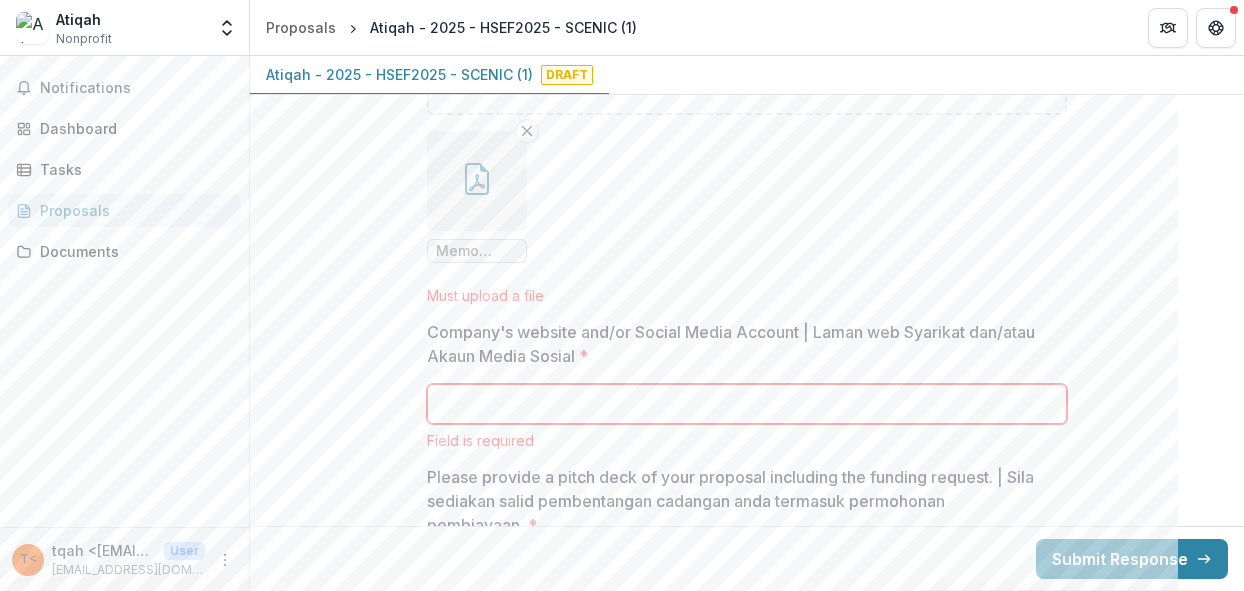 click on "Company's website and/or Social Media Account | Laman web Syarikat dan/atau Akaun Media Sosial *" at bounding box center (747, 404) 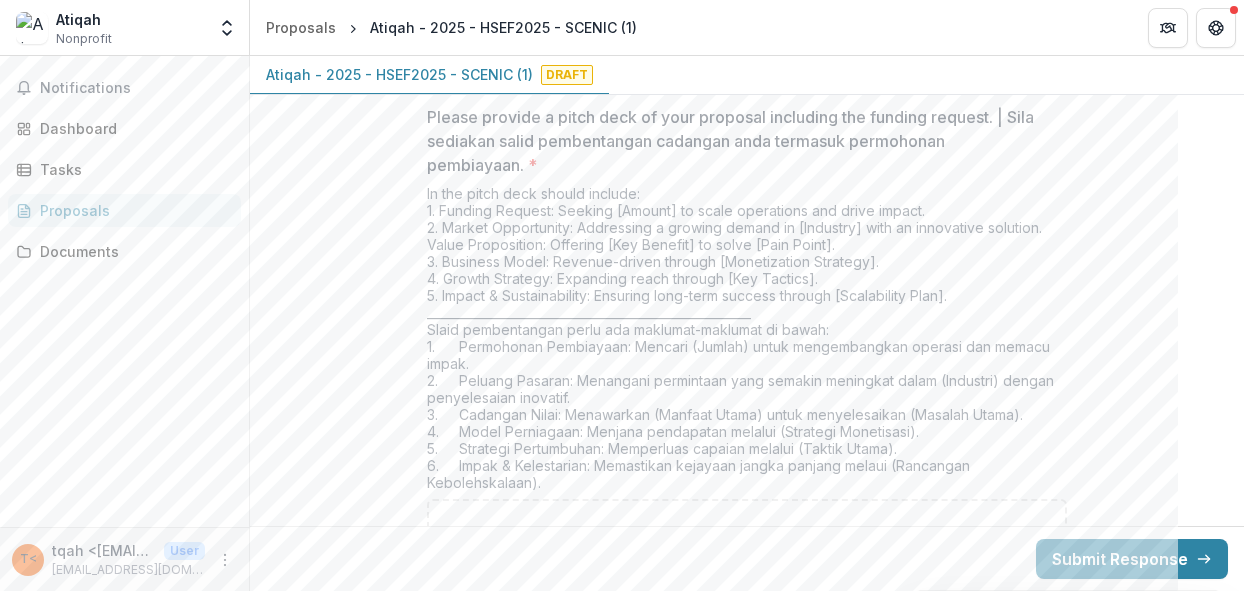 scroll, scrollTop: 5858, scrollLeft: 0, axis: vertical 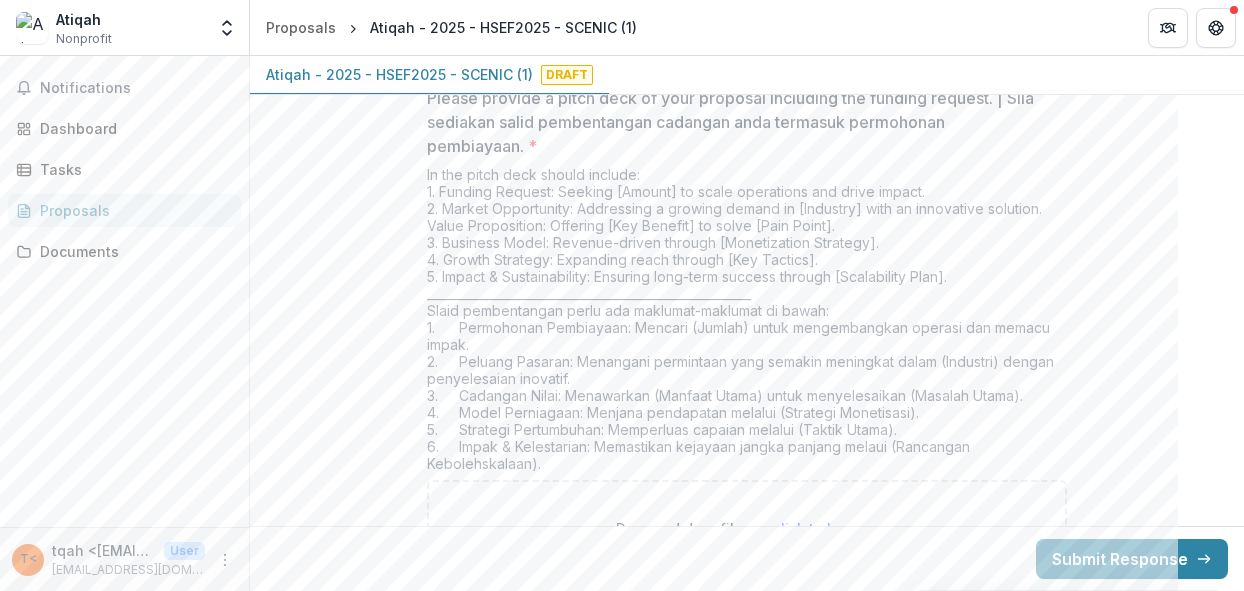 type on "****" 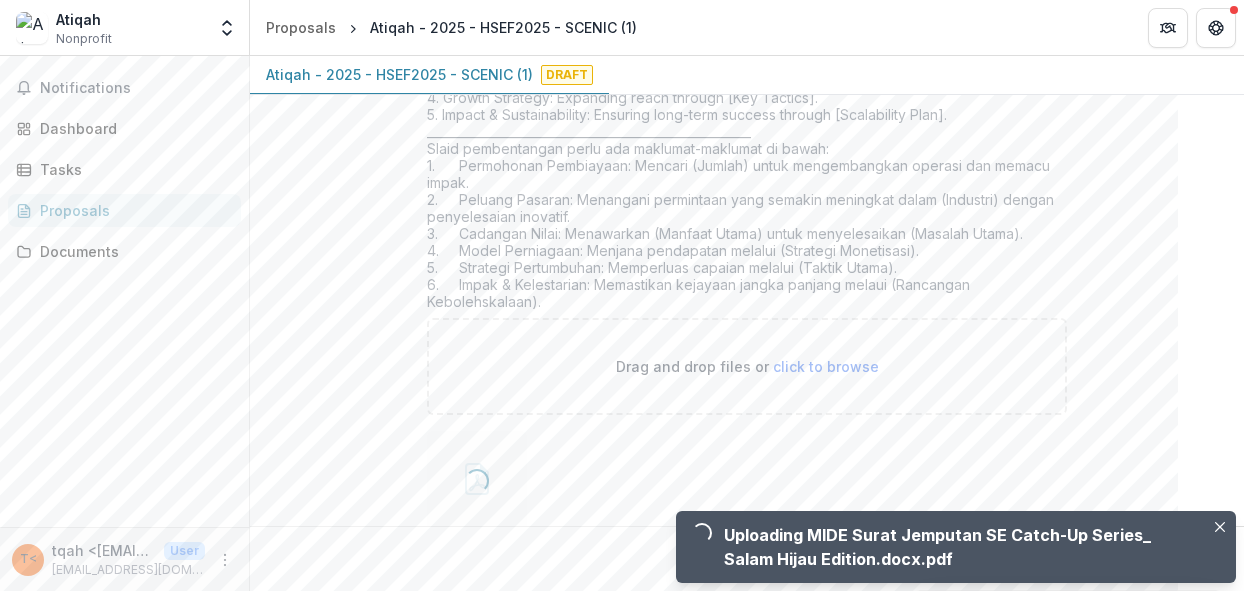 scroll, scrollTop: 6022, scrollLeft: 0, axis: vertical 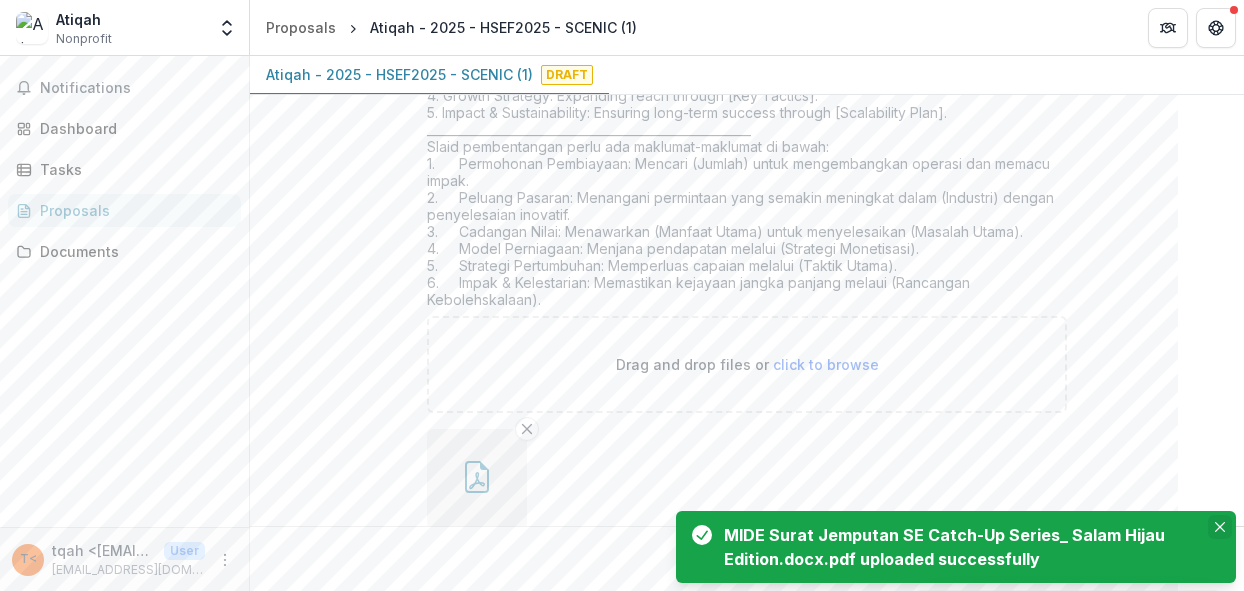 click at bounding box center [1220, 527] 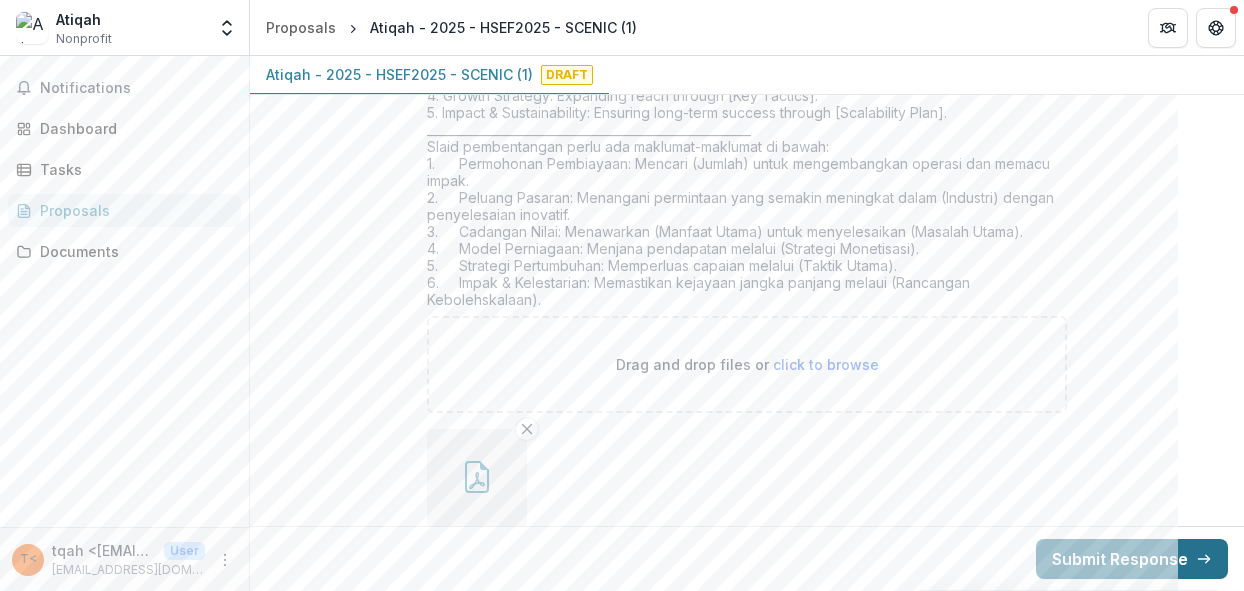 click on "Submit Response" at bounding box center (1132, 559) 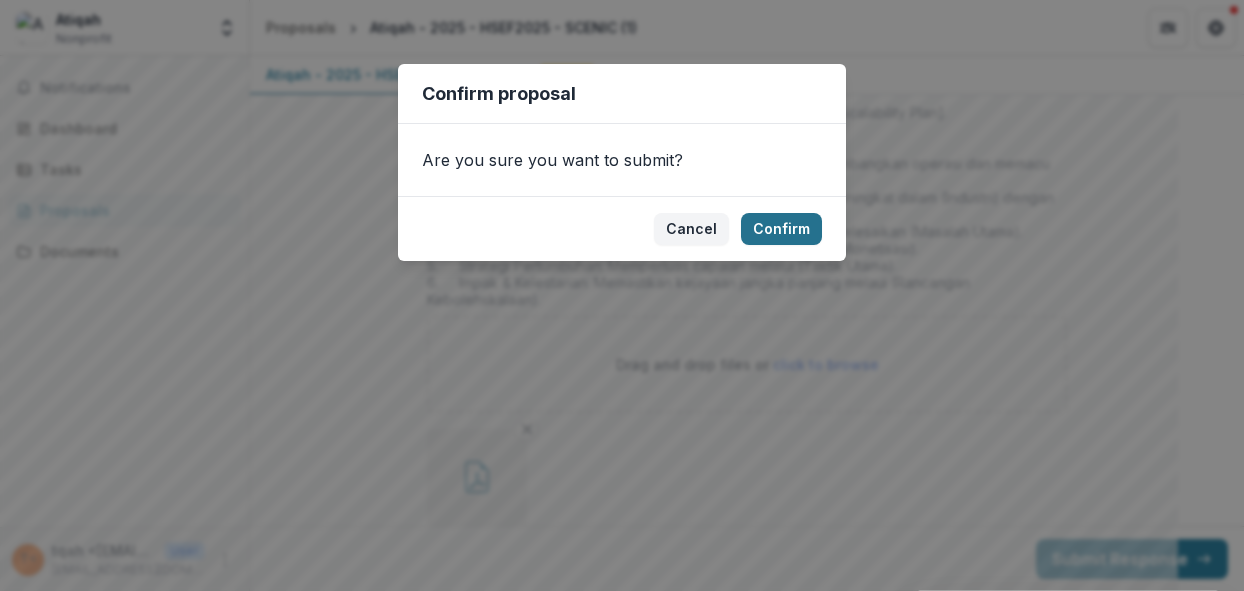 click on "Confirm" at bounding box center [781, 229] 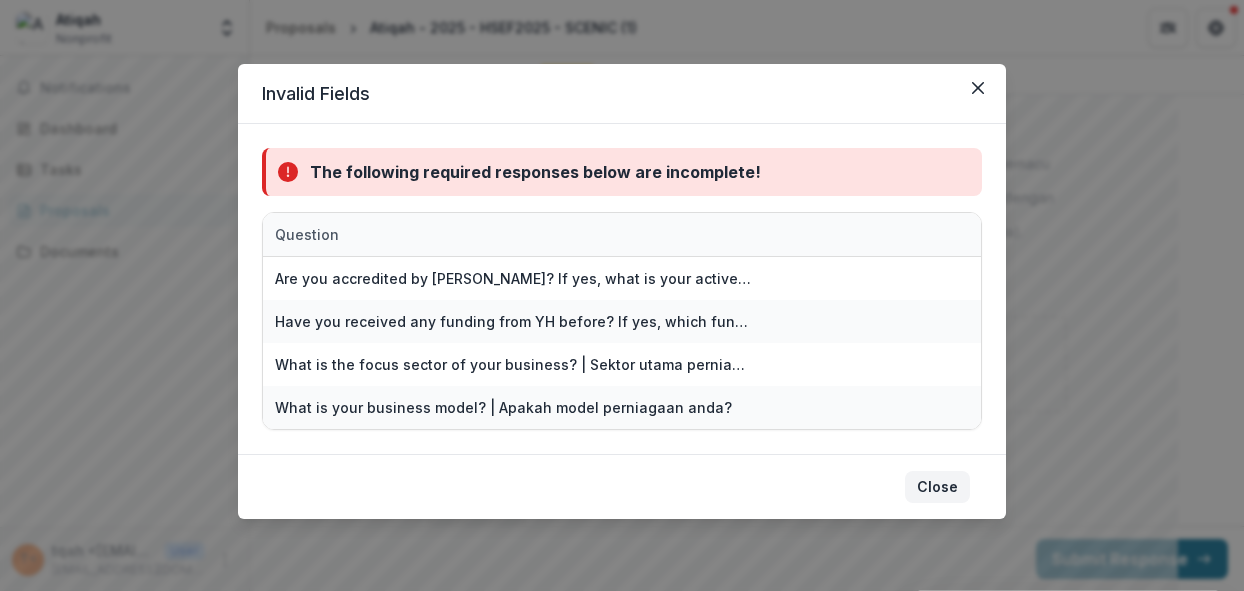 click on "Close" at bounding box center [937, 487] 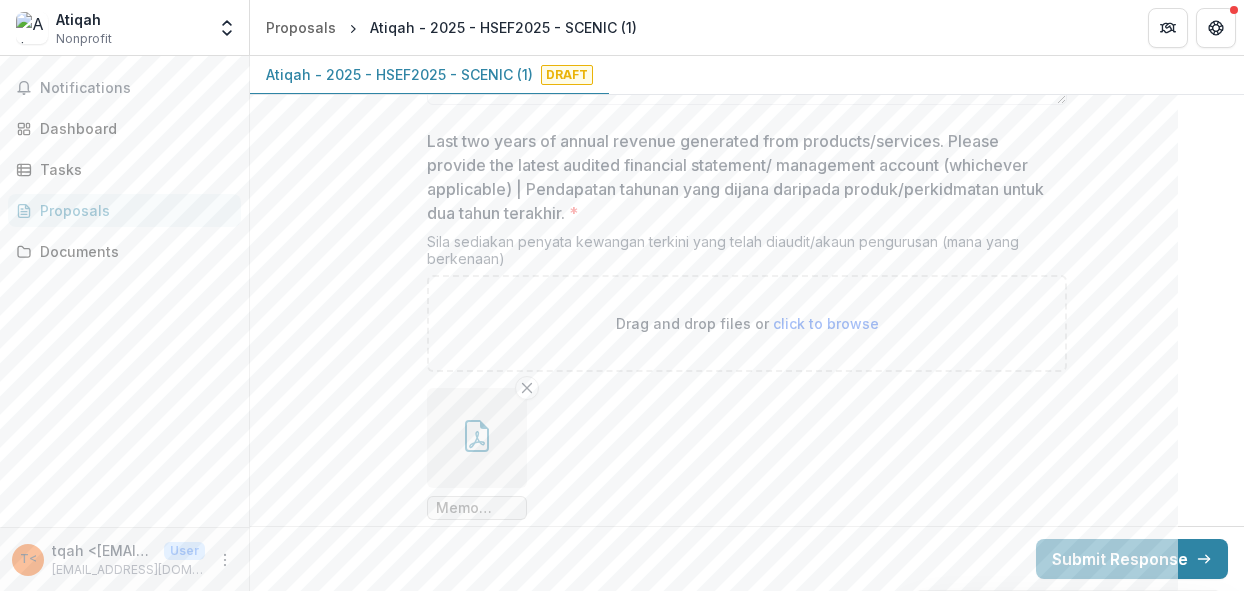 scroll, scrollTop: 5522, scrollLeft: 0, axis: vertical 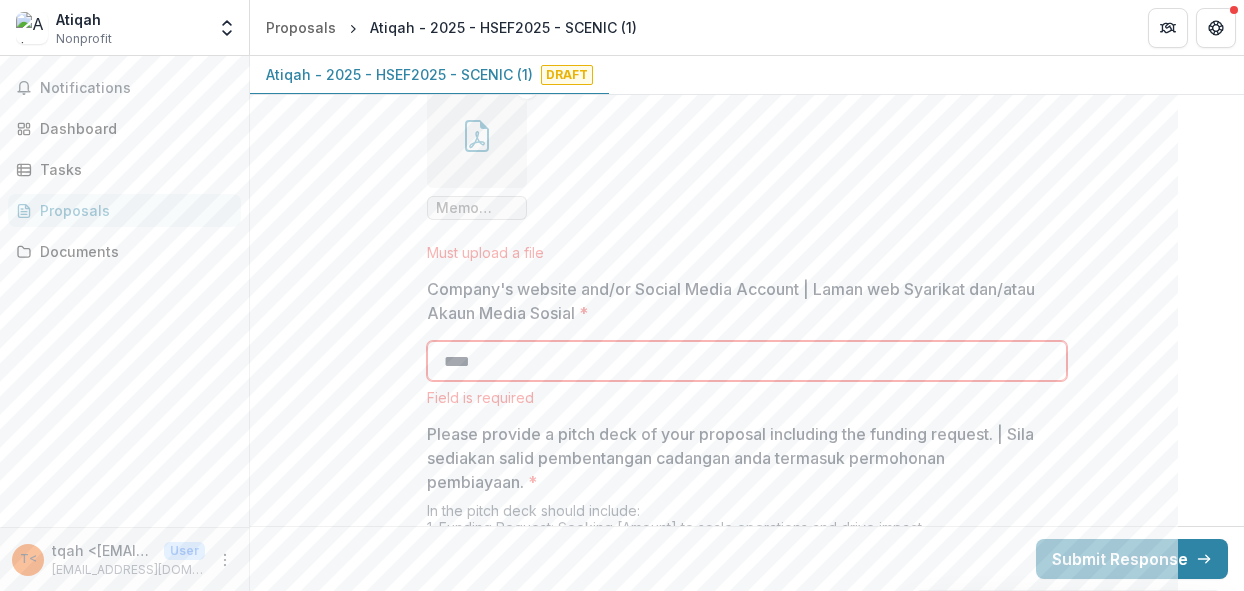click on "****" at bounding box center (747, 361) 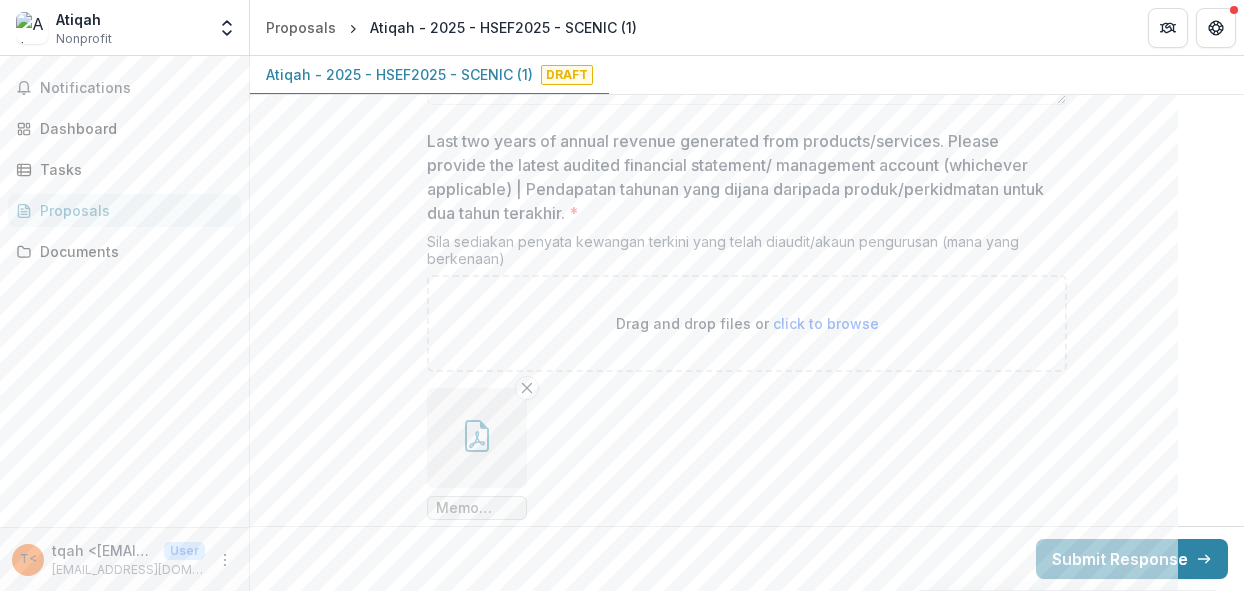 scroll, scrollTop: 5122, scrollLeft: 0, axis: vertical 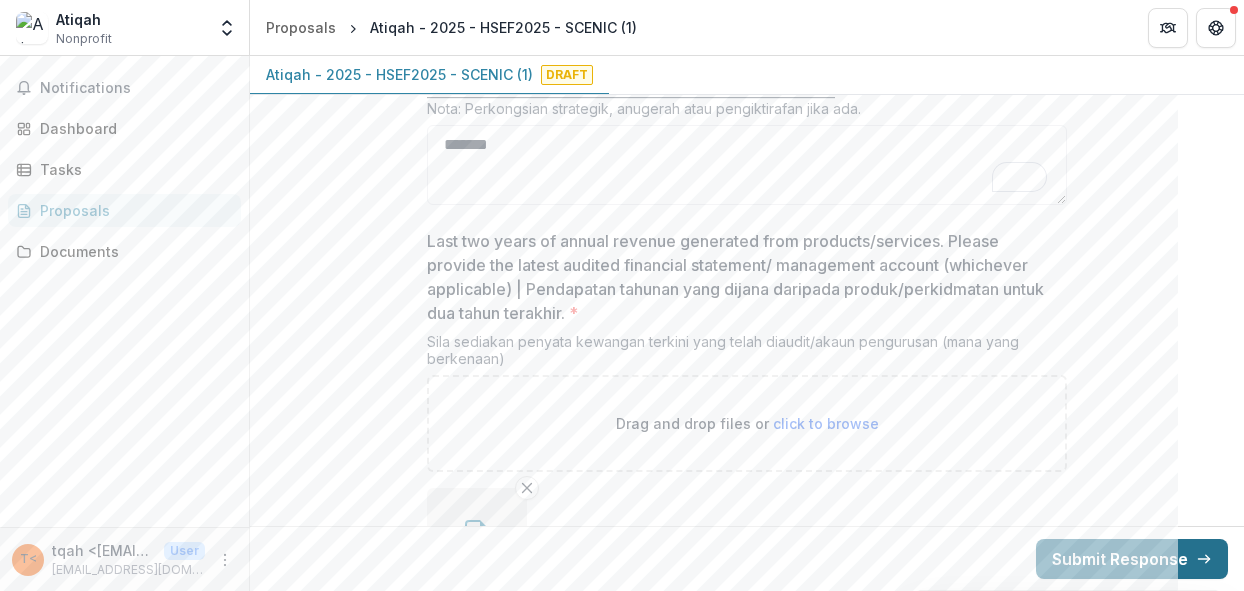 type on "********" 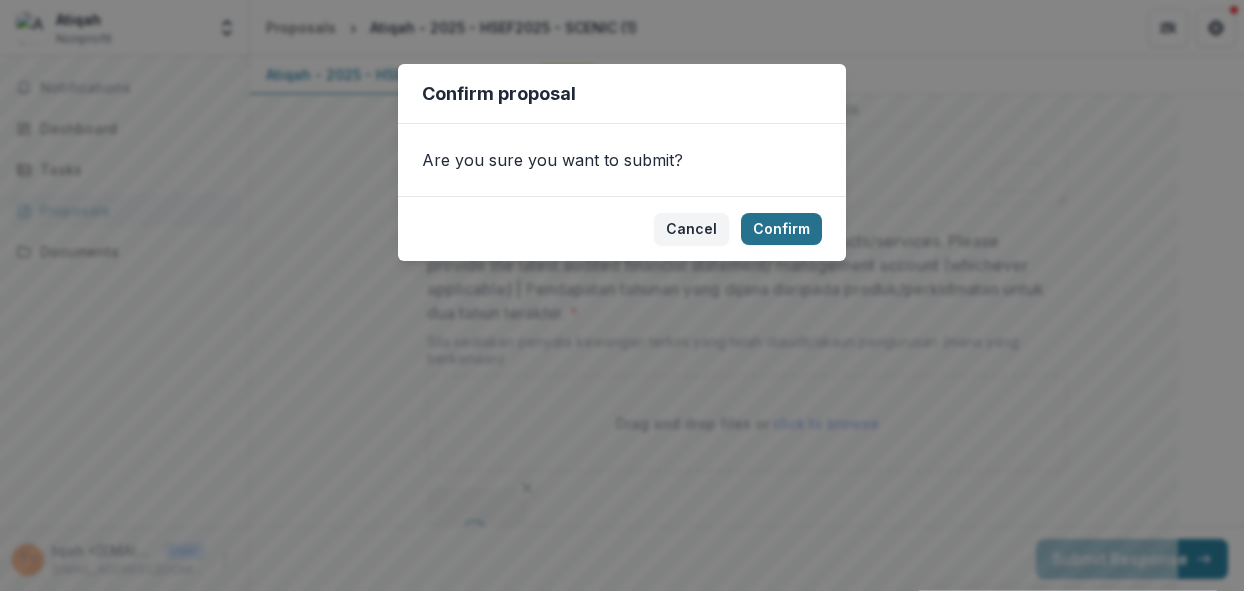 click on "Confirm" at bounding box center (781, 229) 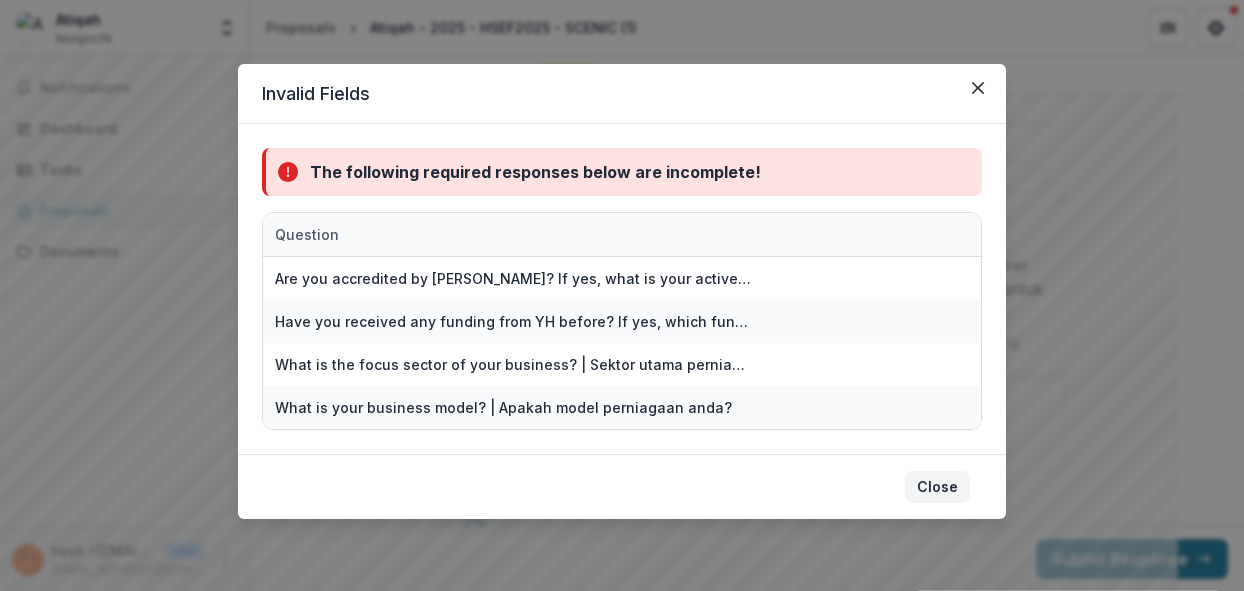 click on "Close" at bounding box center (937, 487) 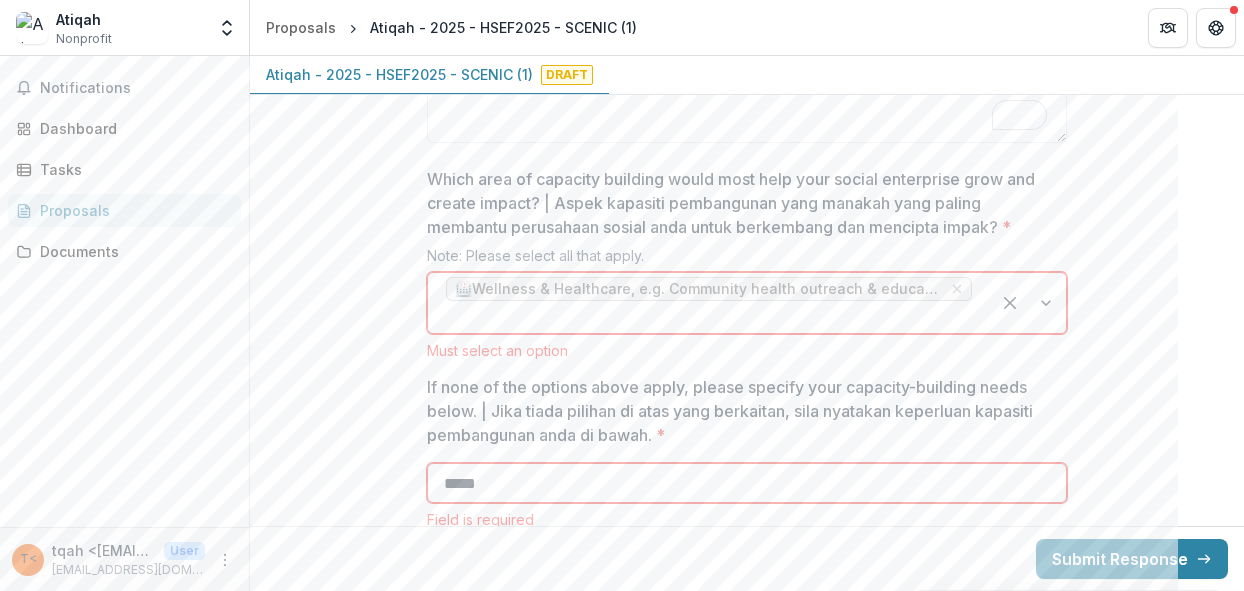 scroll, scrollTop: 4022, scrollLeft: 0, axis: vertical 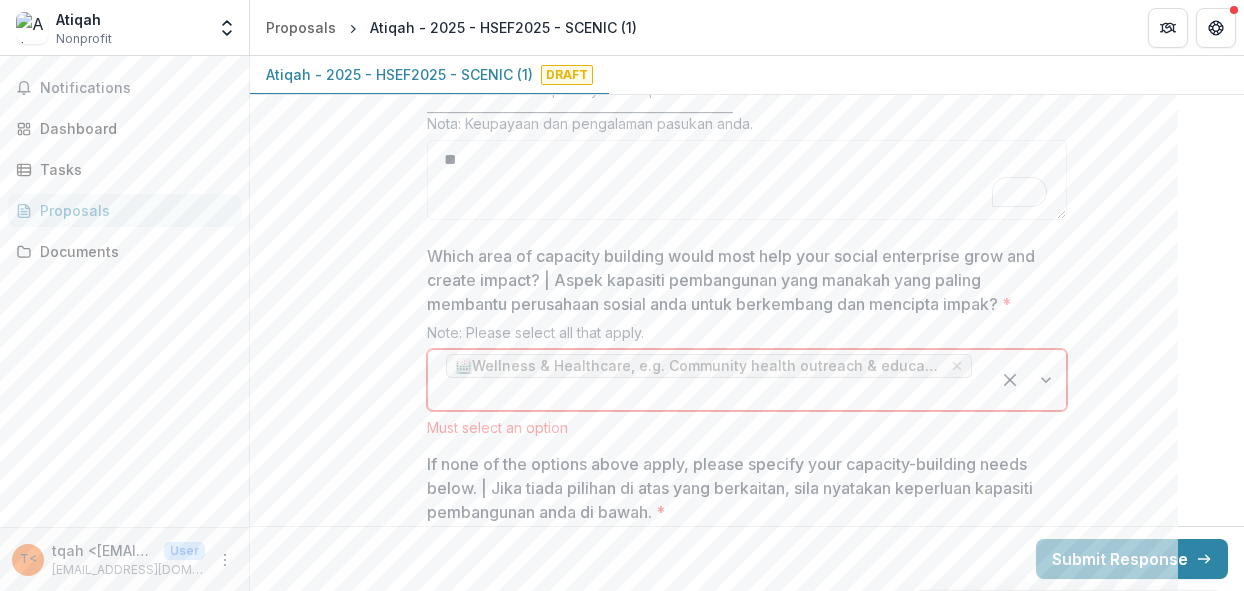 click on "*****" at bounding box center (747, 560) 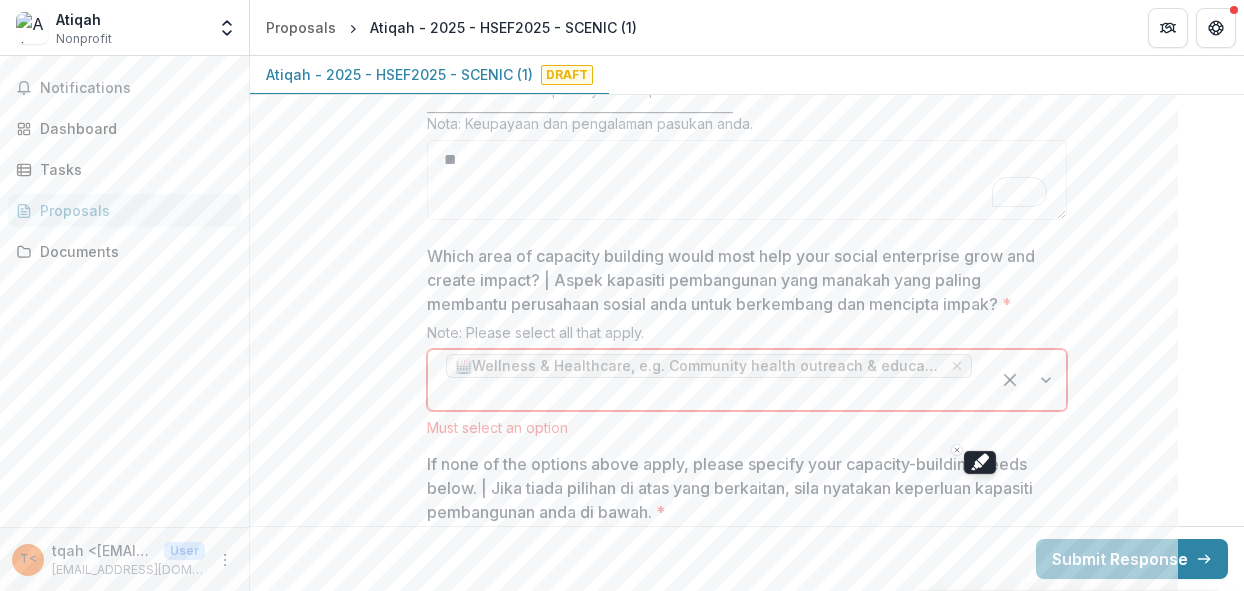 click on "*****" at bounding box center [747, 560] 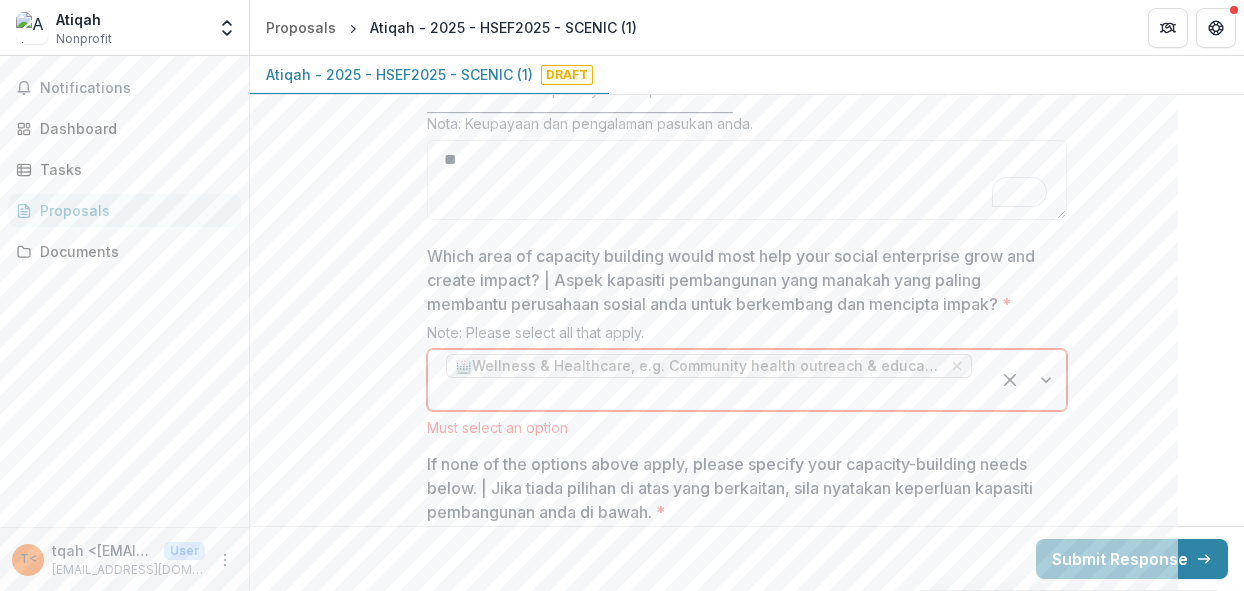 click on "If none of the options above apply, please specify your capacity-building needs below. | Jika tiada pilihan di atas yang berkaitan, sila nyatakan keperluan kapasiti pembangunan anda di bawah. *" at bounding box center [741, 488] 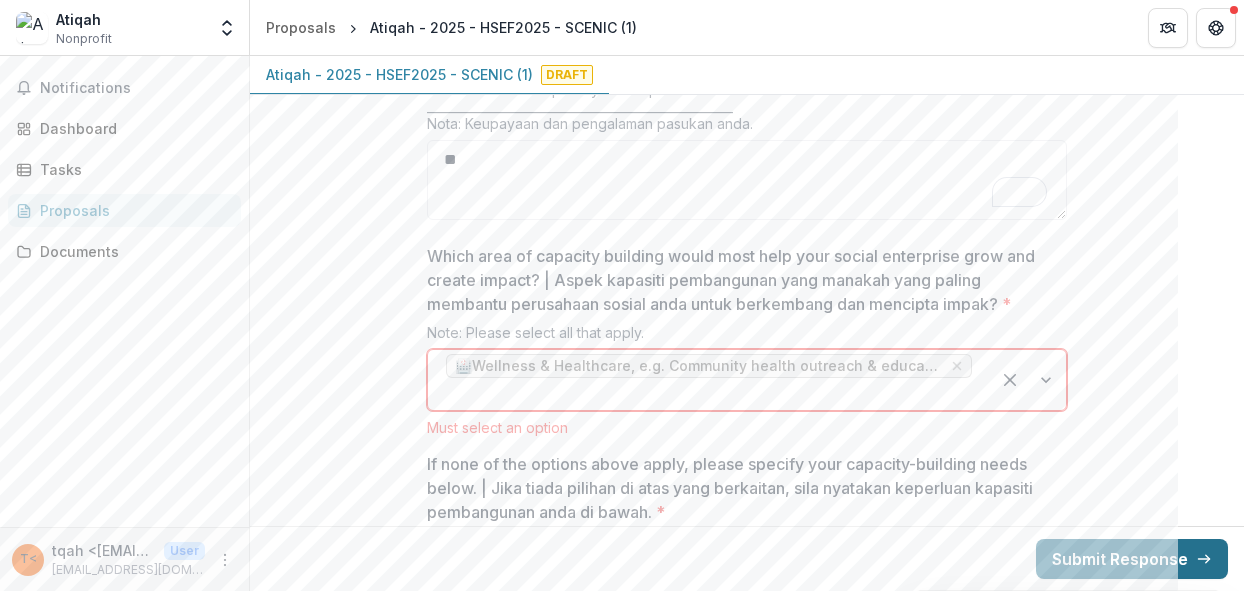 click on "Submit Response" at bounding box center (1132, 559) 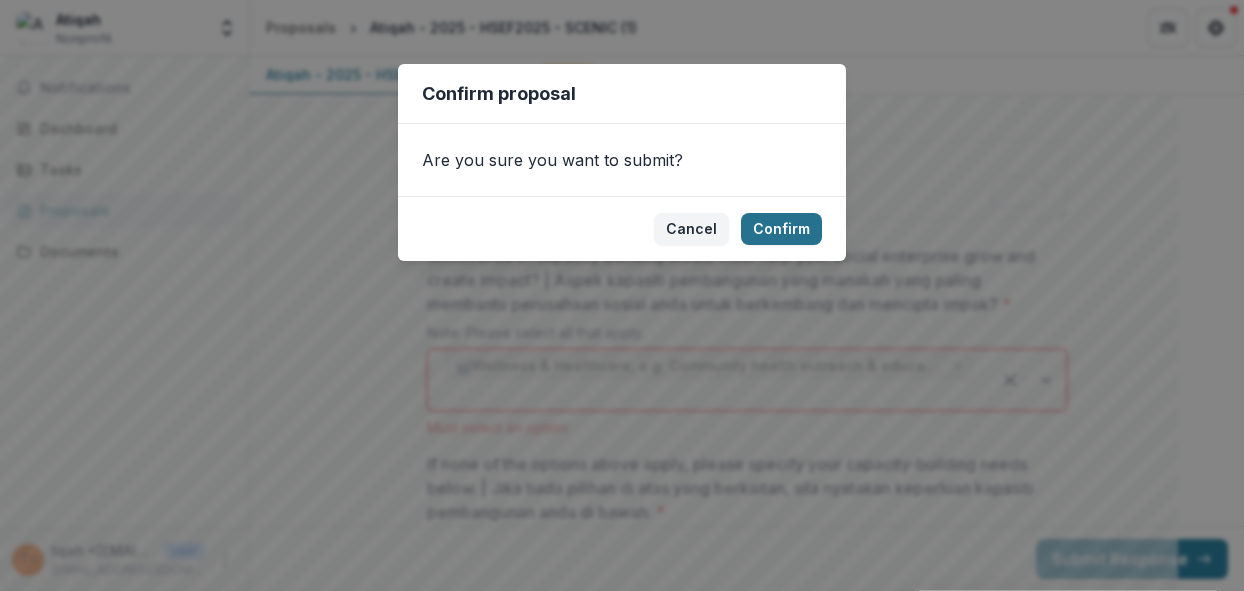 click on "Confirm" at bounding box center [781, 229] 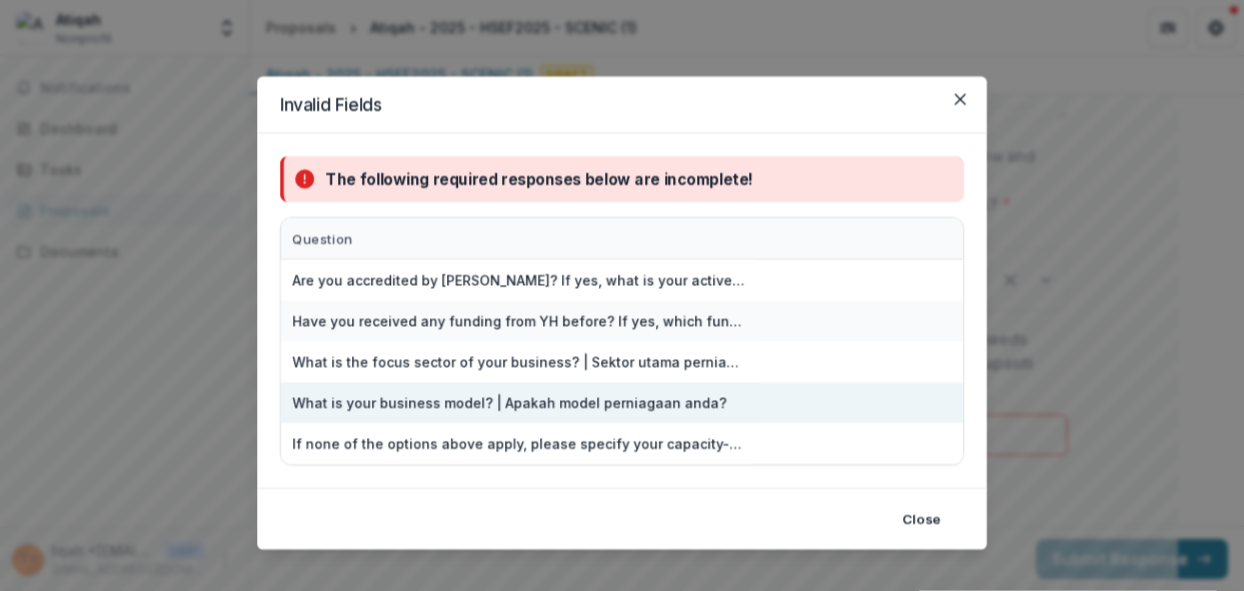 scroll, scrollTop: 3923, scrollLeft: 0, axis: vertical 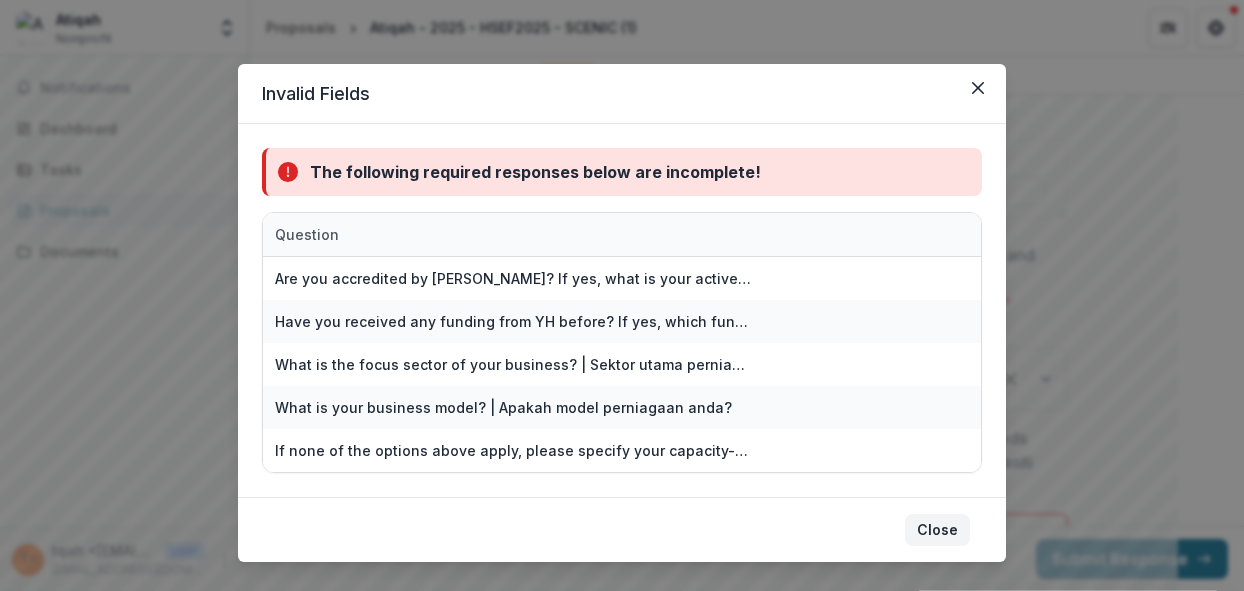 click on "Close" at bounding box center (937, 530) 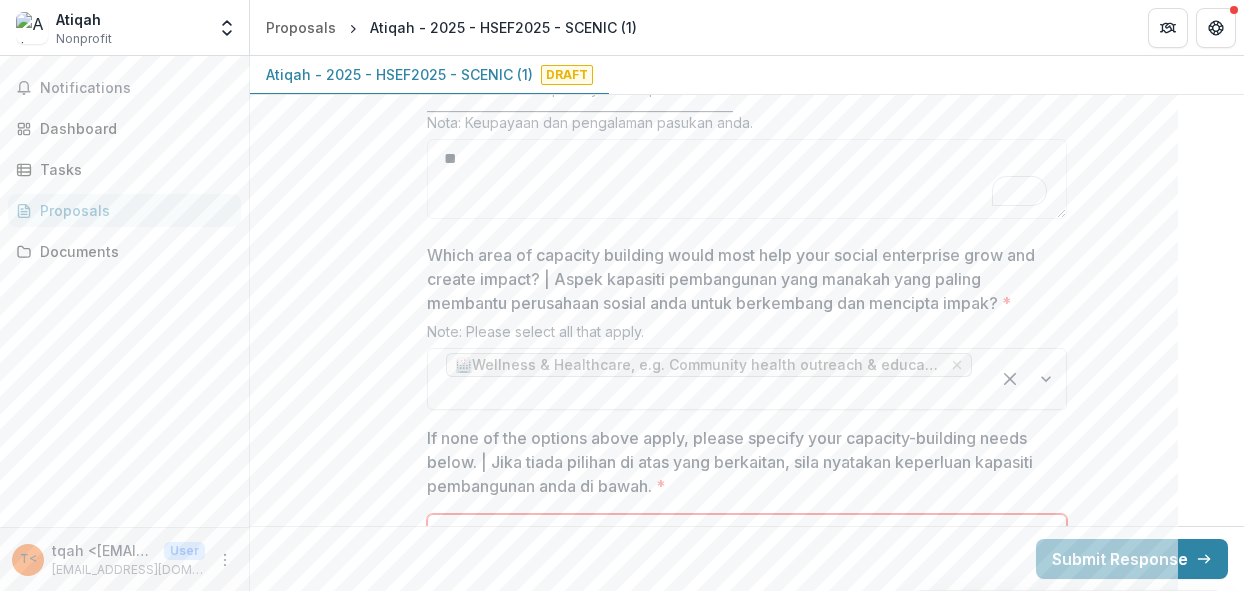 drag, startPoint x: 794, startPoint y: 434, endPoint x: 792, endPoint y: 444, distance: 10.198039 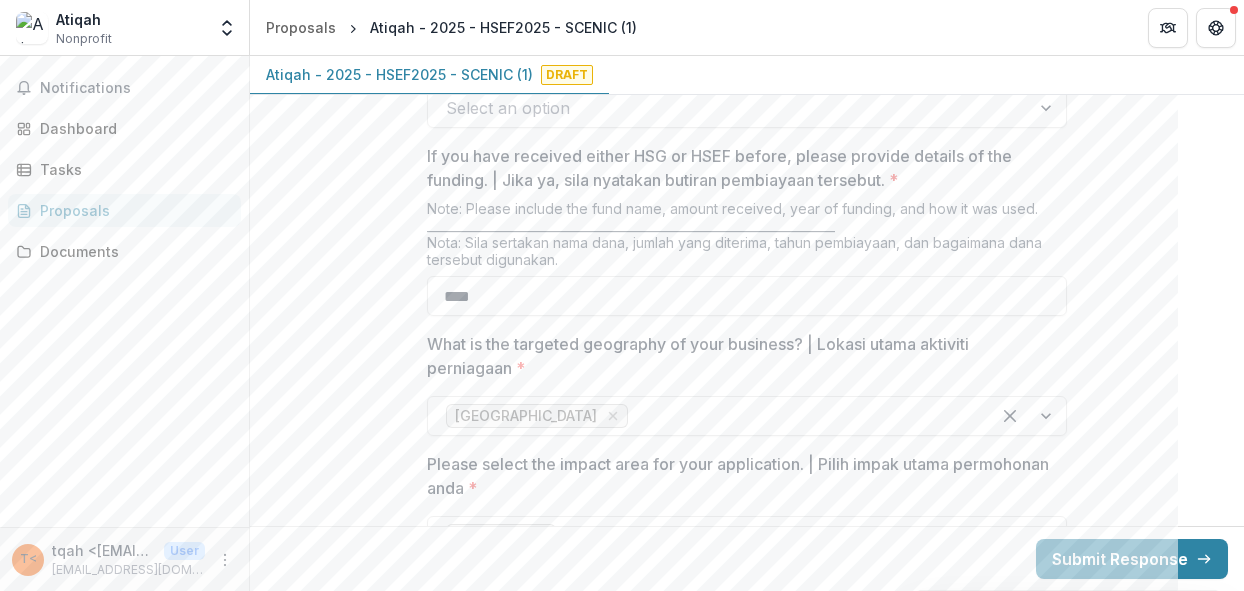 scroll, scrollTop: 2123, scrollLeft: 0, axis: vertical 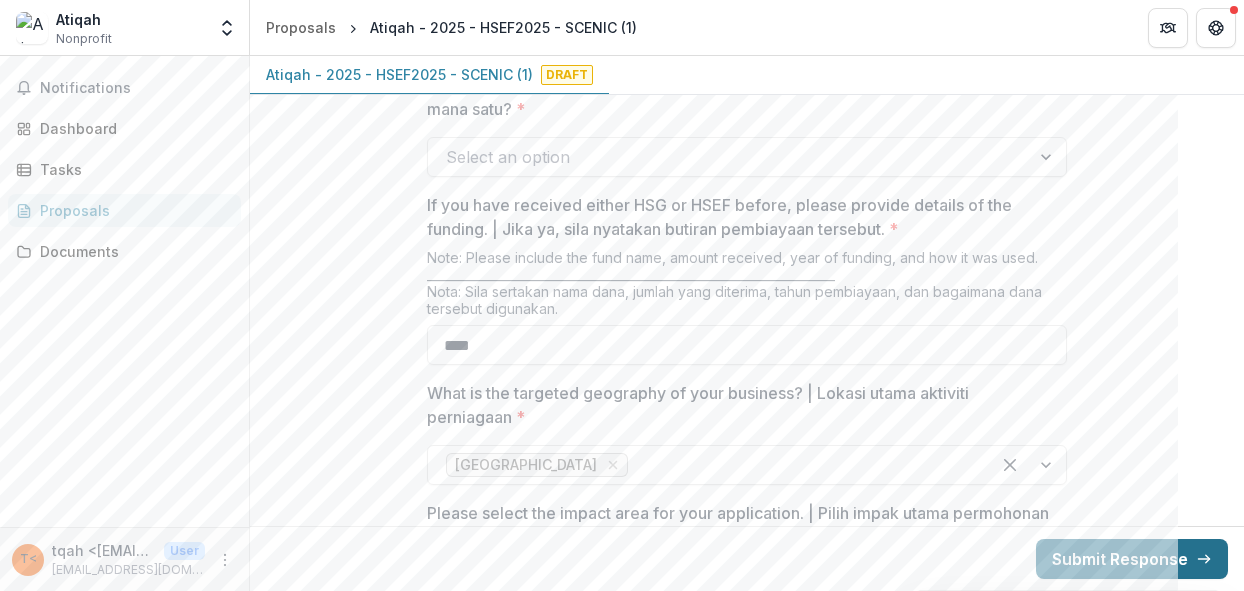 click on "Submit Response" at bounding box center [1132, 559] 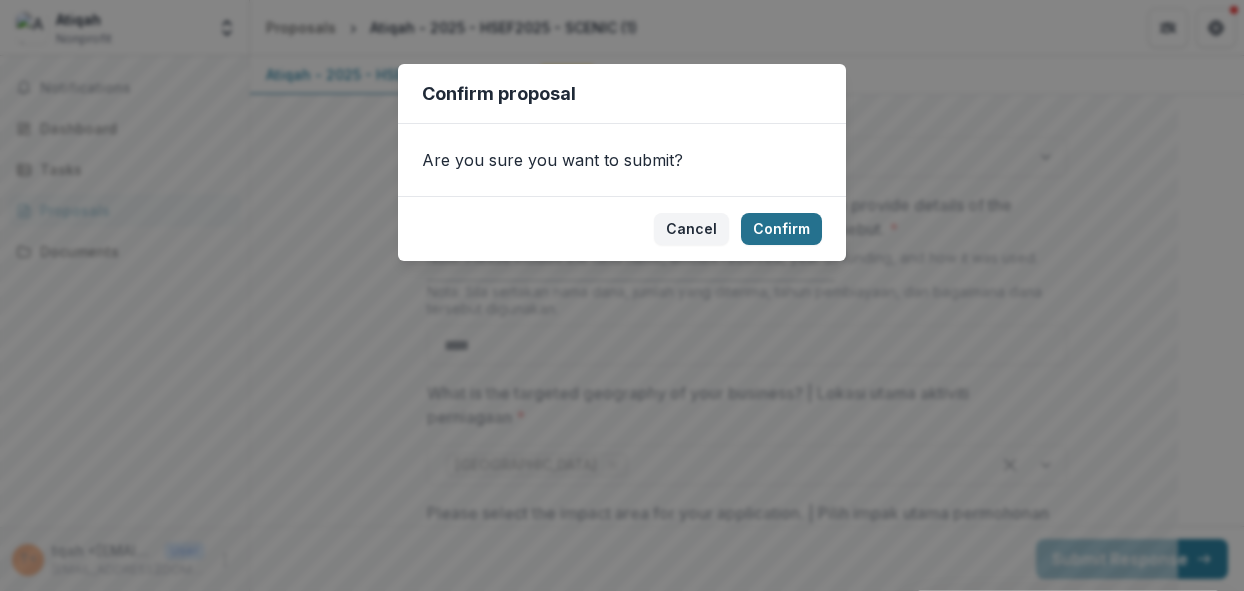 click on "Confirm" at bounding box center (781, 229) 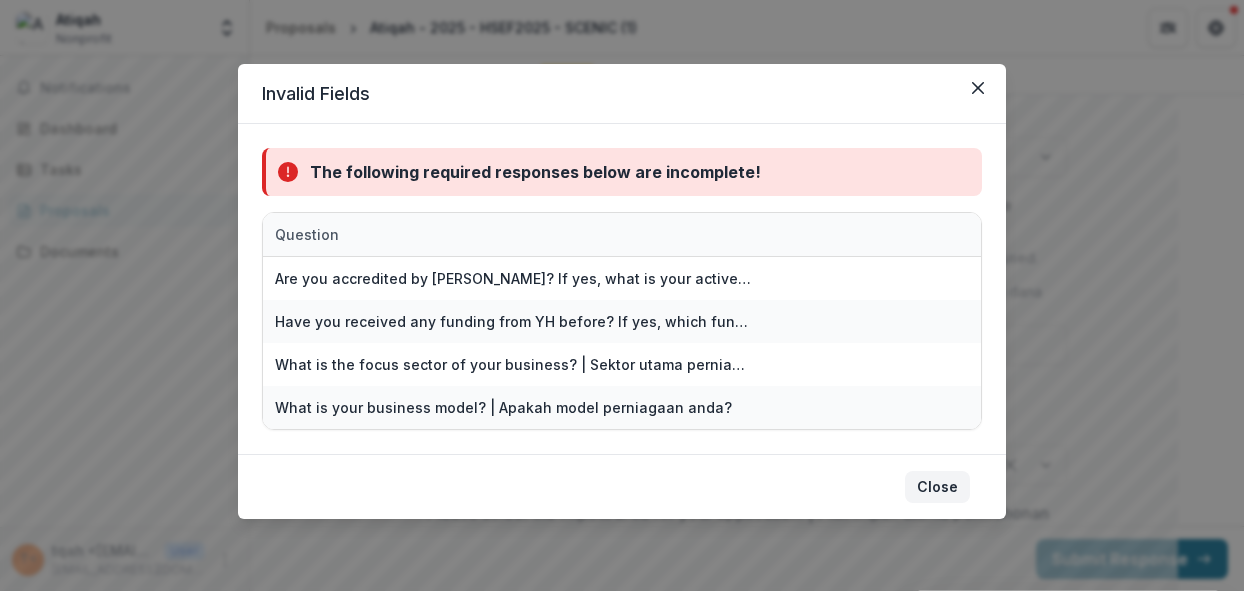 click on "Close" at bounding box center [937, 487] 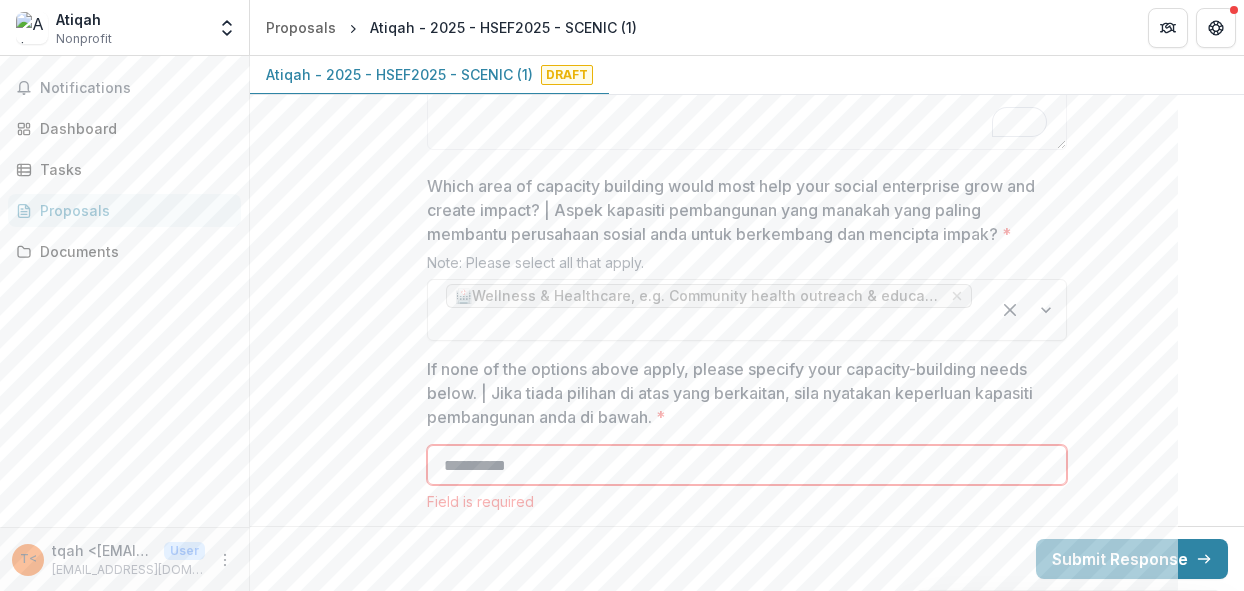 scroll, scrollTop: 4002, scrollLeft: 0, axis: vertical 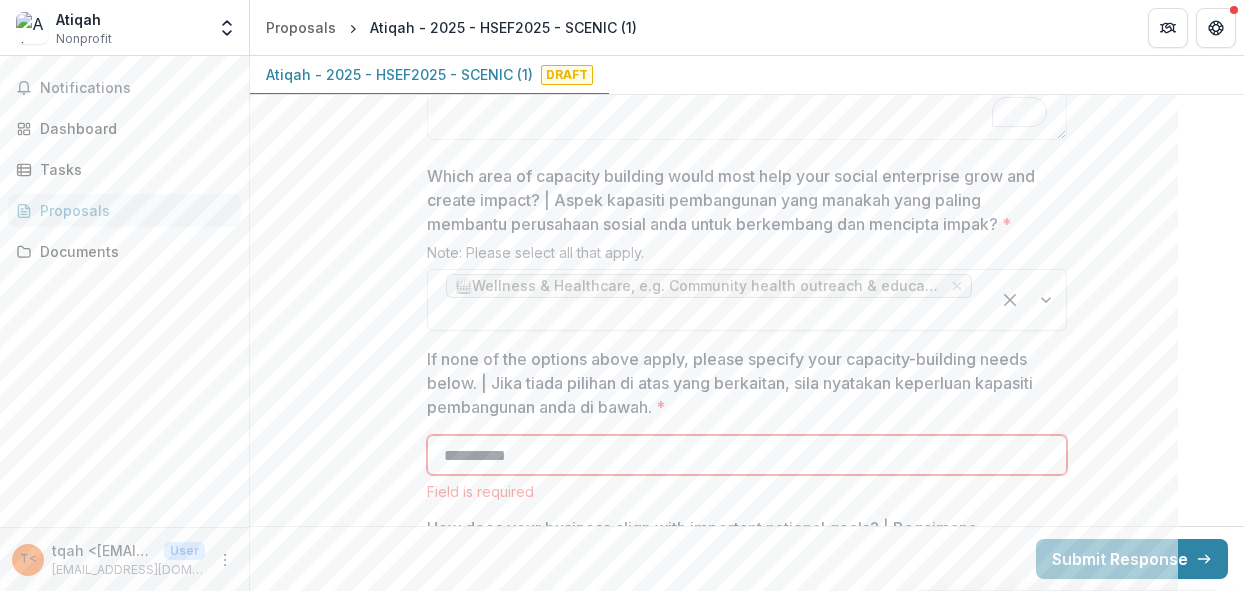 click on "**********" at bounding box center [747, 455] 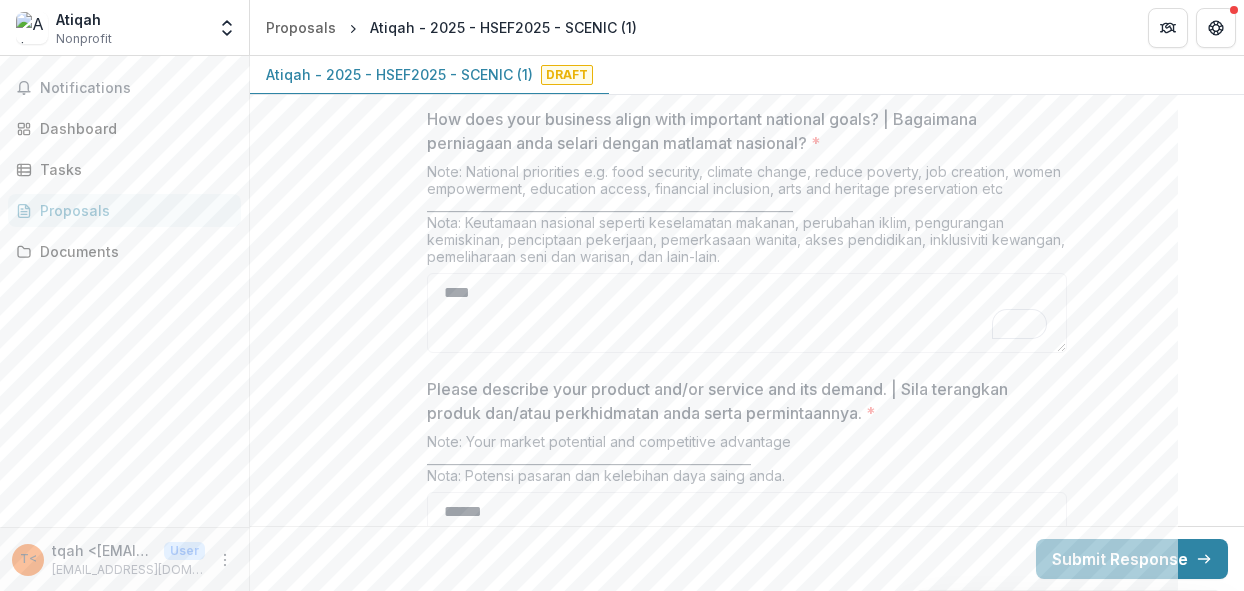 scroll, scrollTop: 4502, scrollLeft: 0, axis: vertical 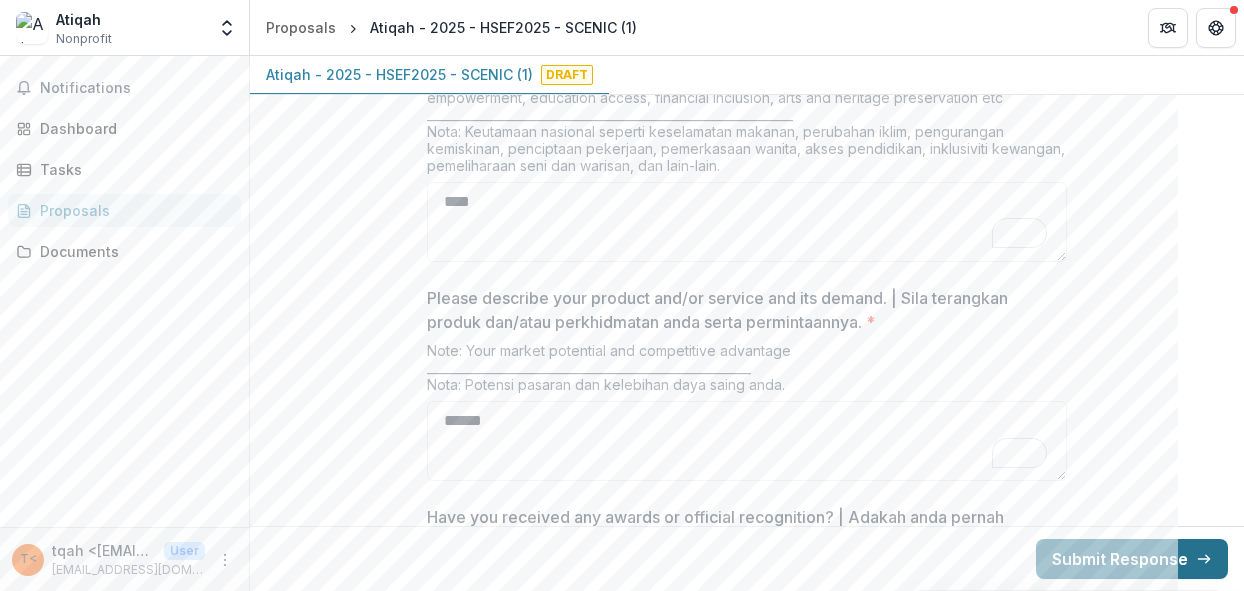type on "**********" 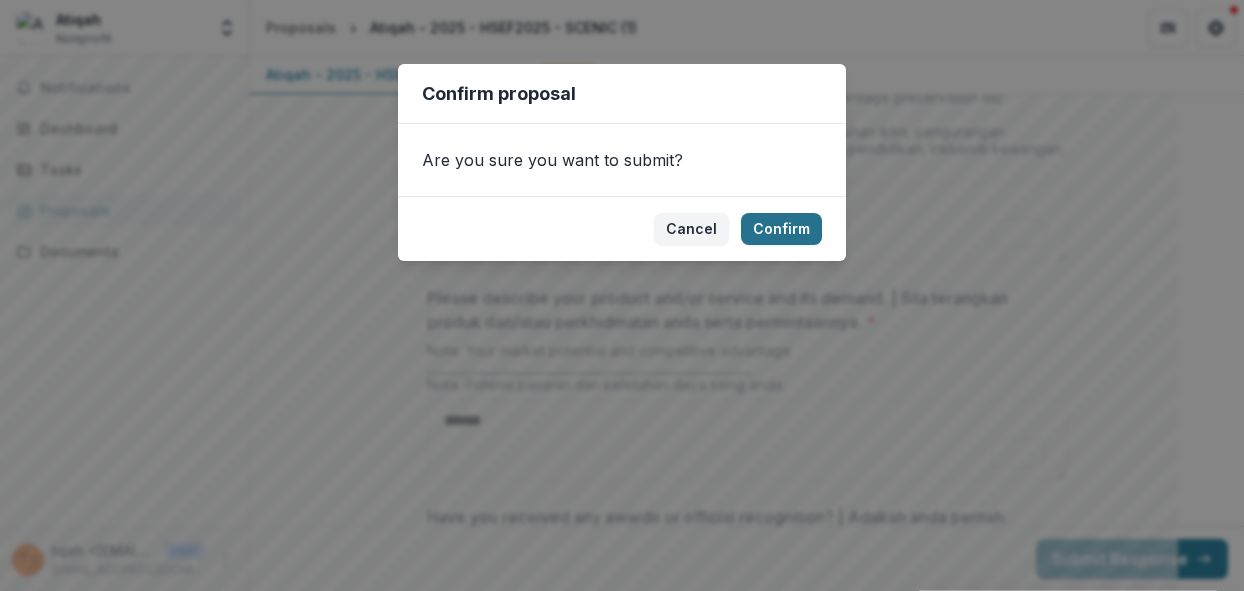 click on "Confirm" at bounding box center [781, 229] 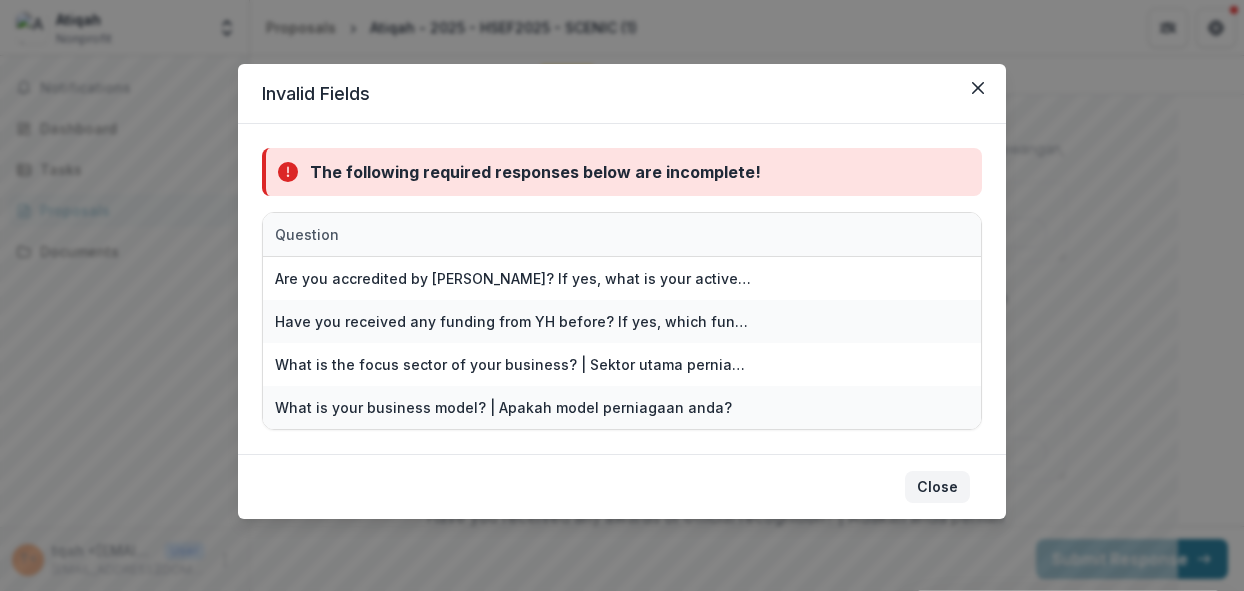 click on "Close" at bounding box center [937, 487] 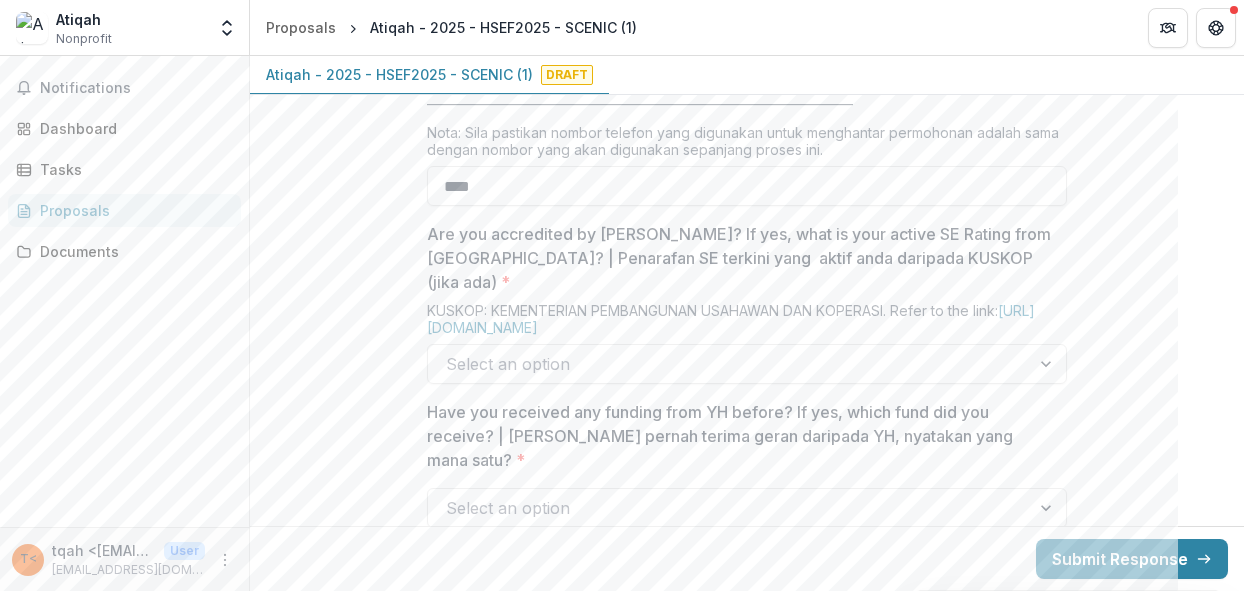 scroll, scrollTop: 1802, scrollLeft: 0, axis: vertical 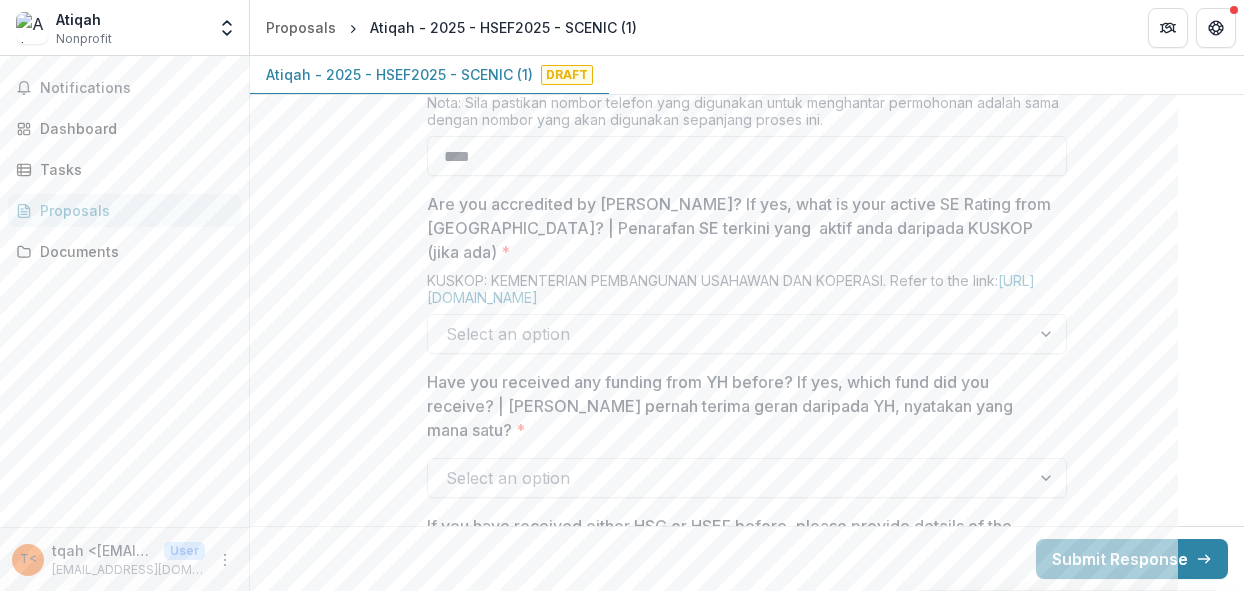 click at bounding box center (729, 334) 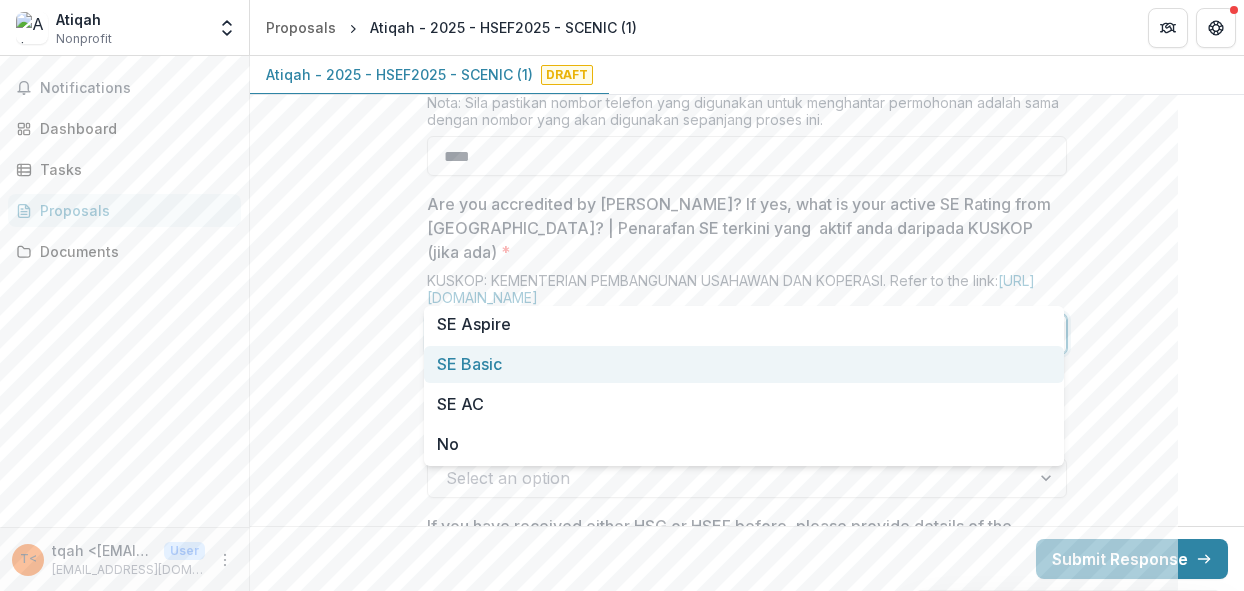 click on "SE Basic" at bounding box center [744, 364] 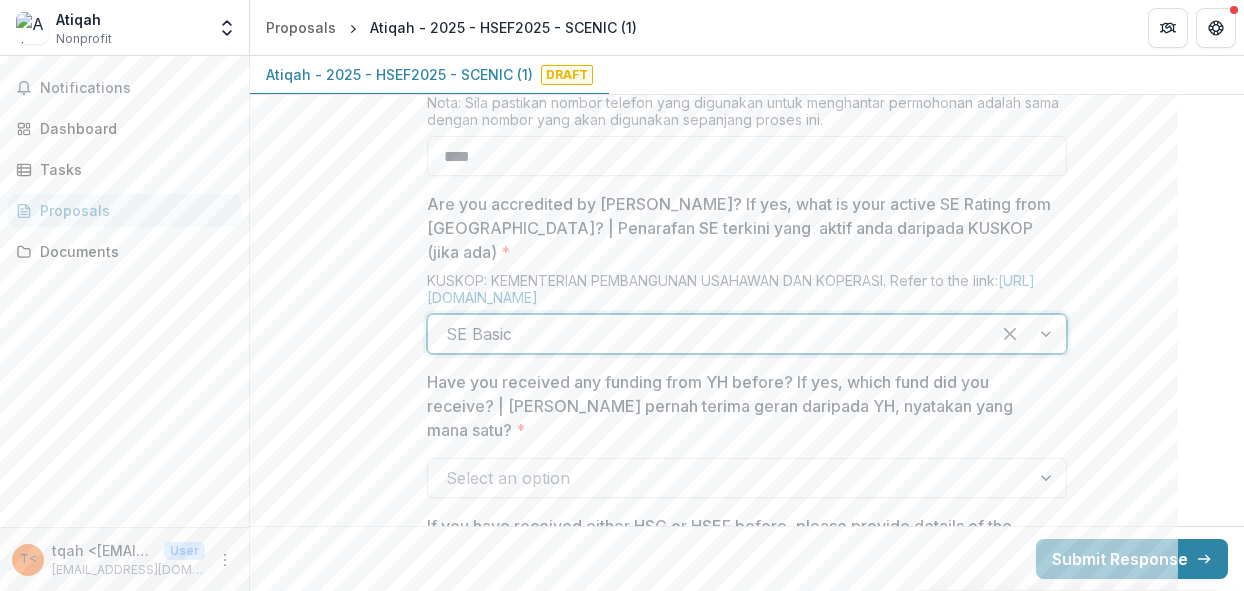 click at bounding box center (729, 478) 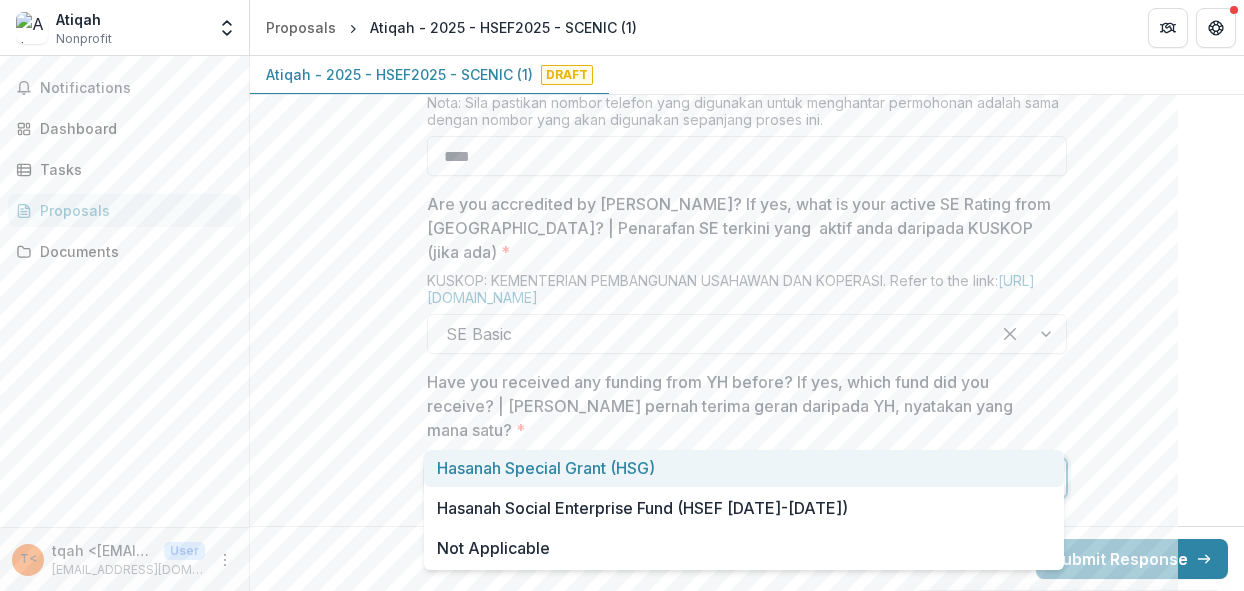 click on "Hasanah Special Grant (HSG)" at bounding box center (744, 468) 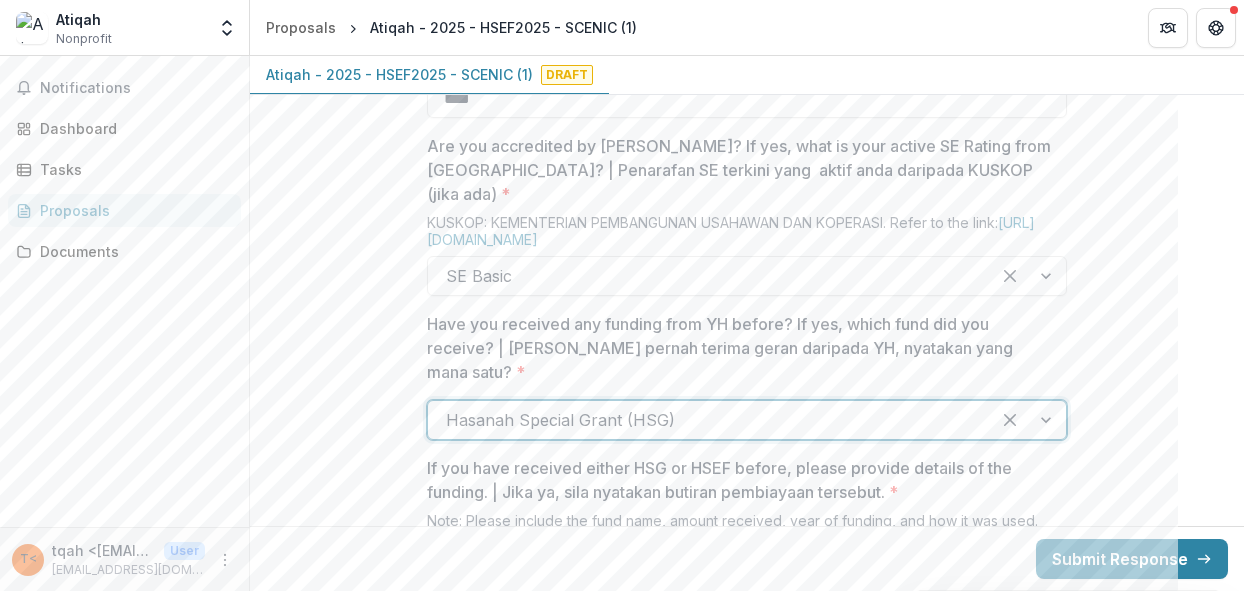 scroll, scrollTop: 1902, scrollLeft: 0, axis: vertical 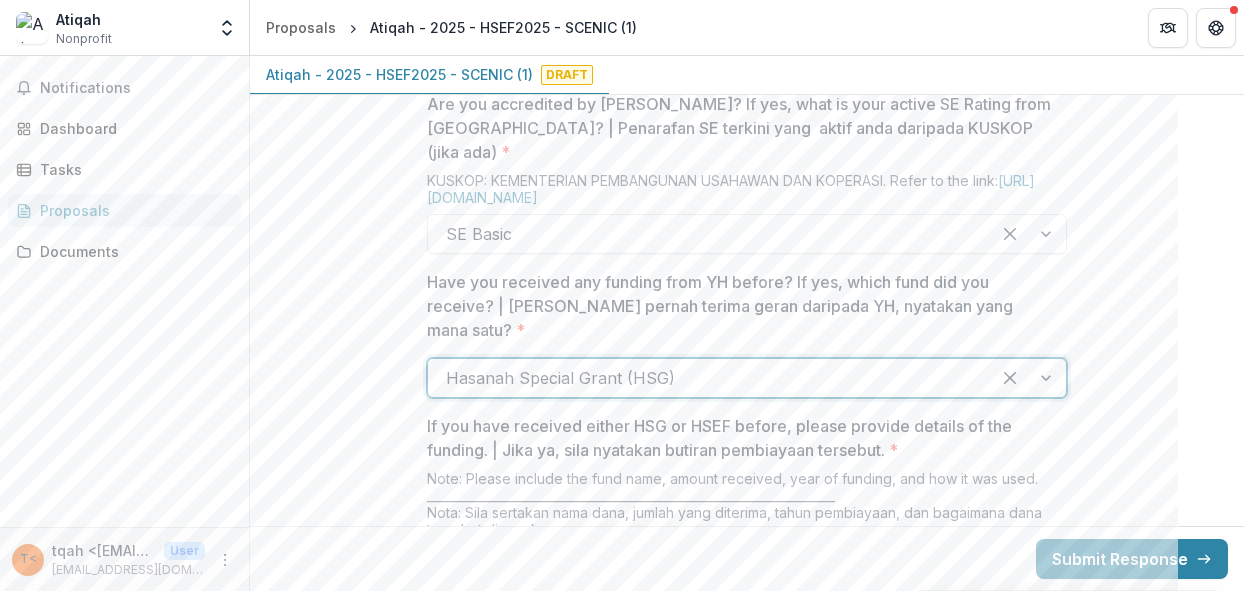 click at bounding box center (709, 378) 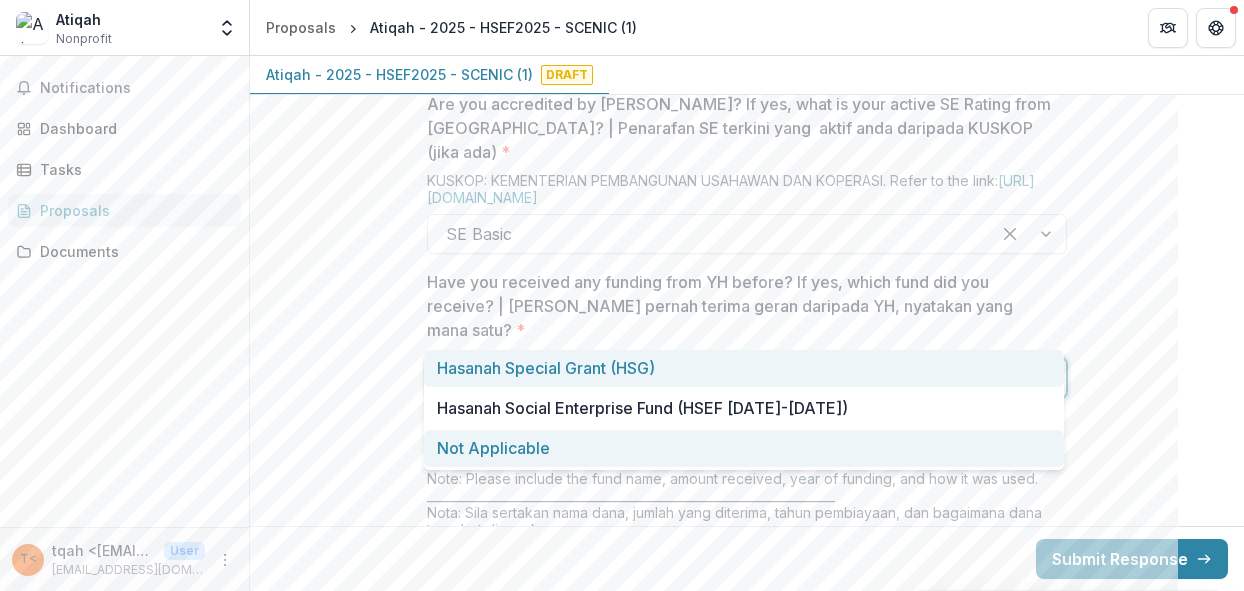click on "Not Applicable" at bounding box center [744, 448] 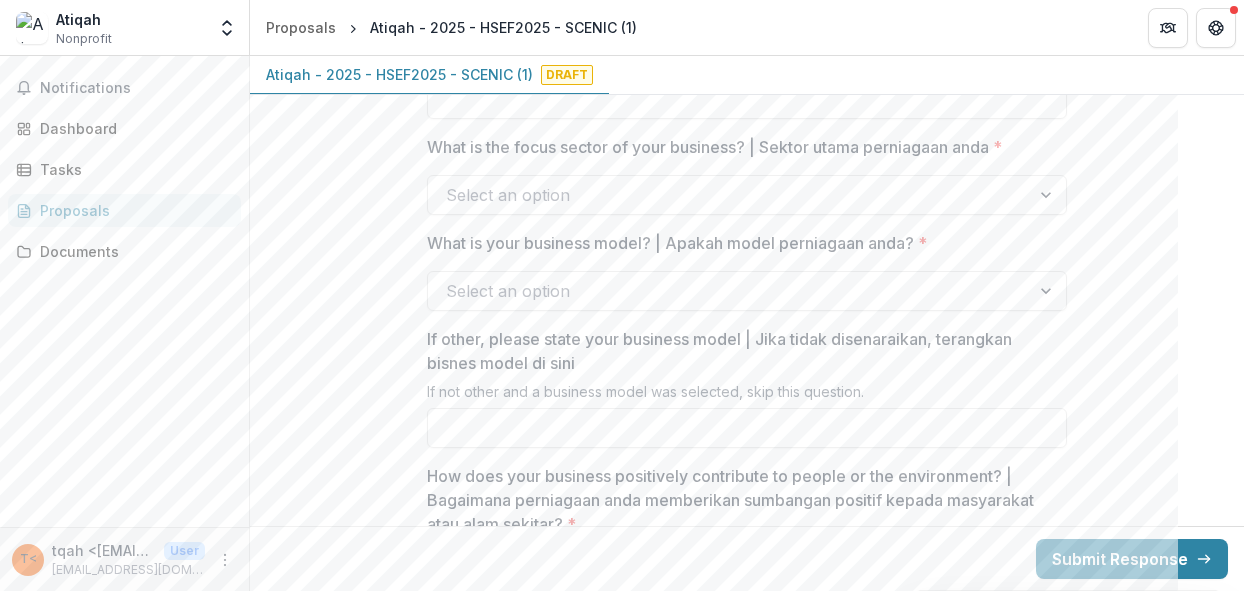 scroll, scrollTop: 3202, scrollLeft: 0, axis: vertical 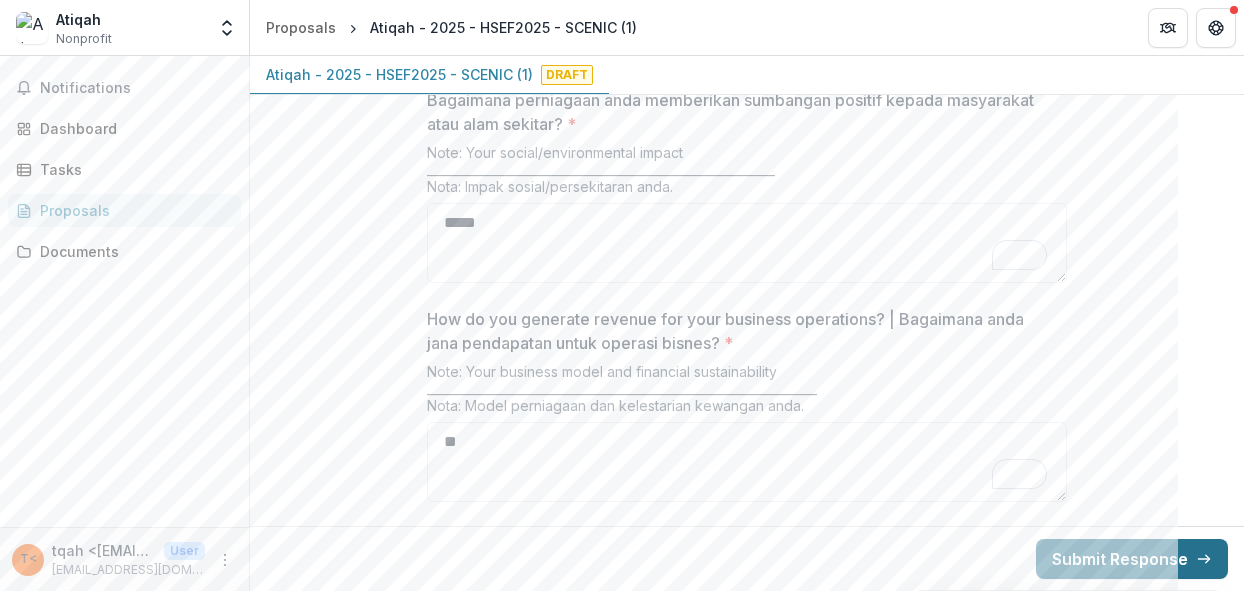 click on "Submit Response" at bounding box center (1132, 559) 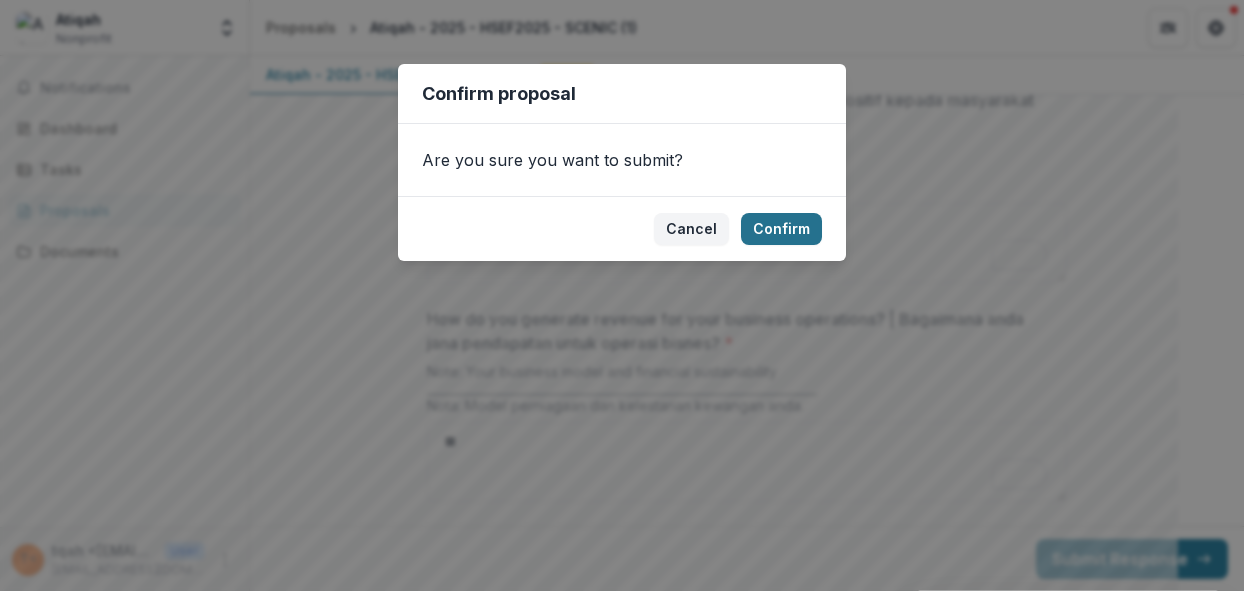 click on "Confirm" at bounding box center [781, 229] 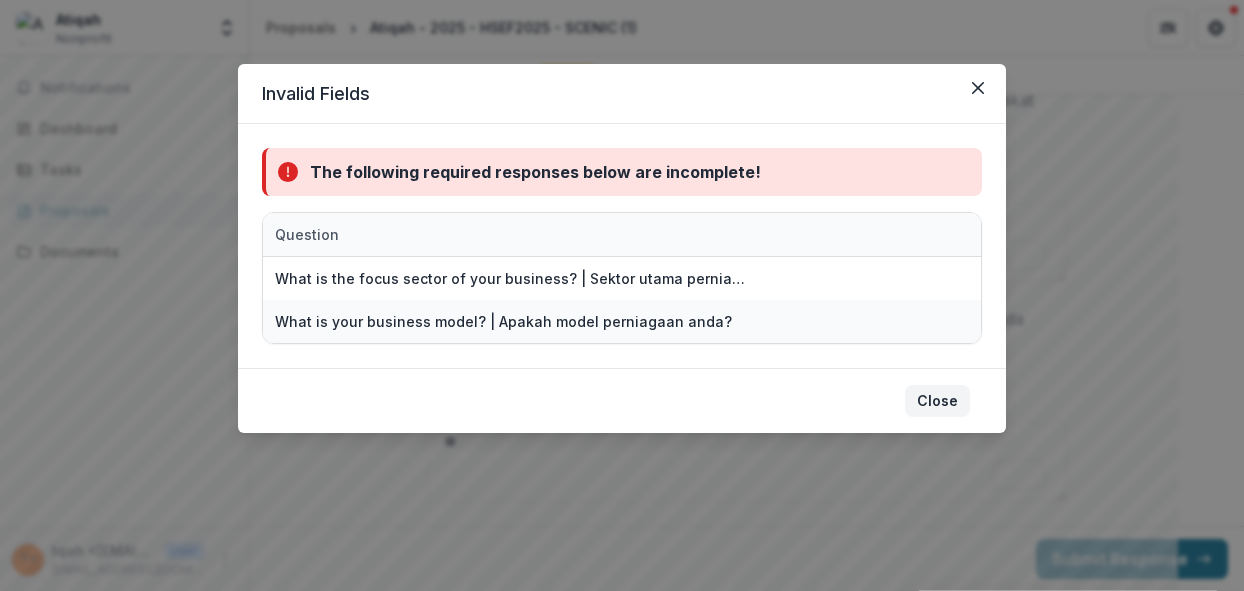 click on "Close" at bounding box center [937, 401] 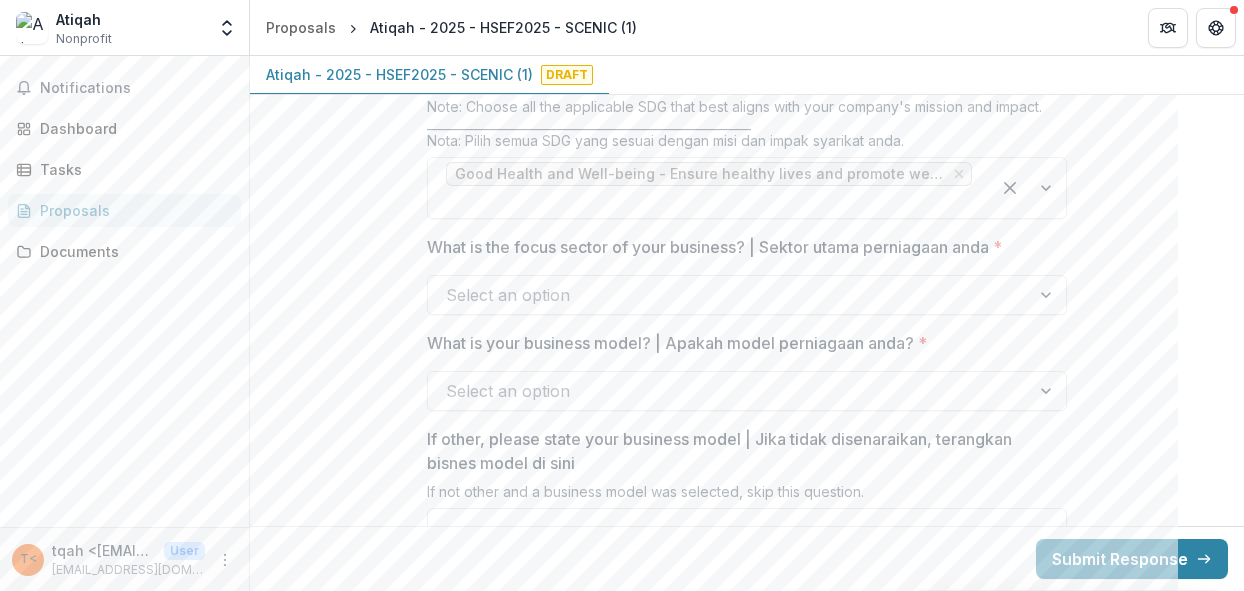 scroll, scrollTop: 2602, scrollLeft: 0, axis: vertical 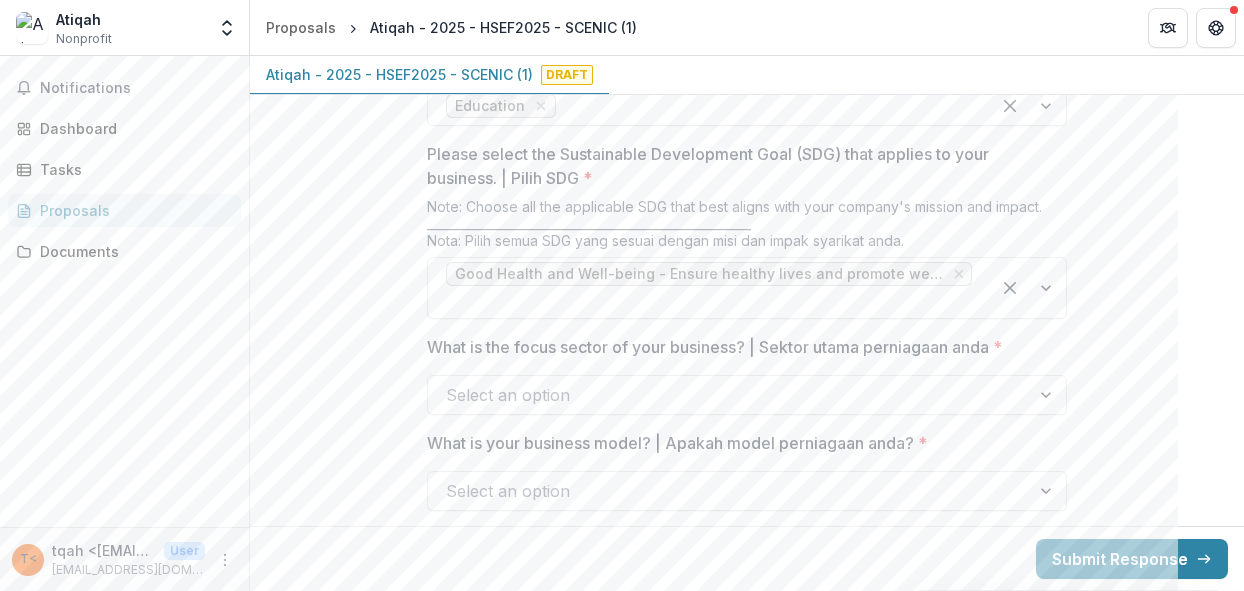 click at bounding box center [729, 395] 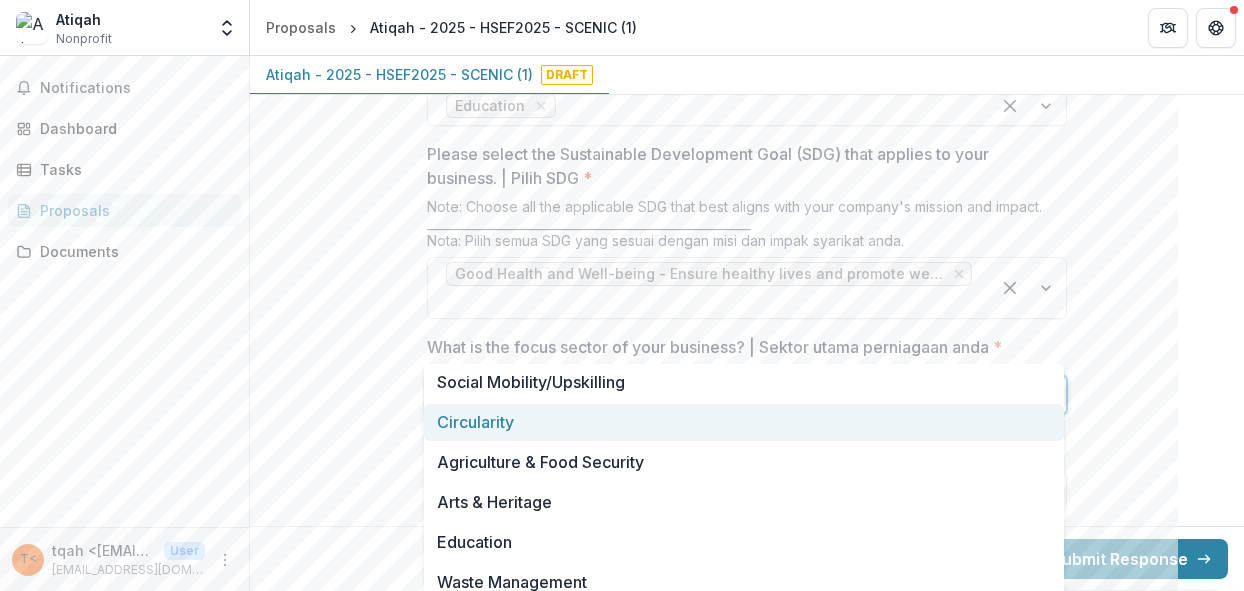 click on "Circularity" at bounding box center [744, 422] 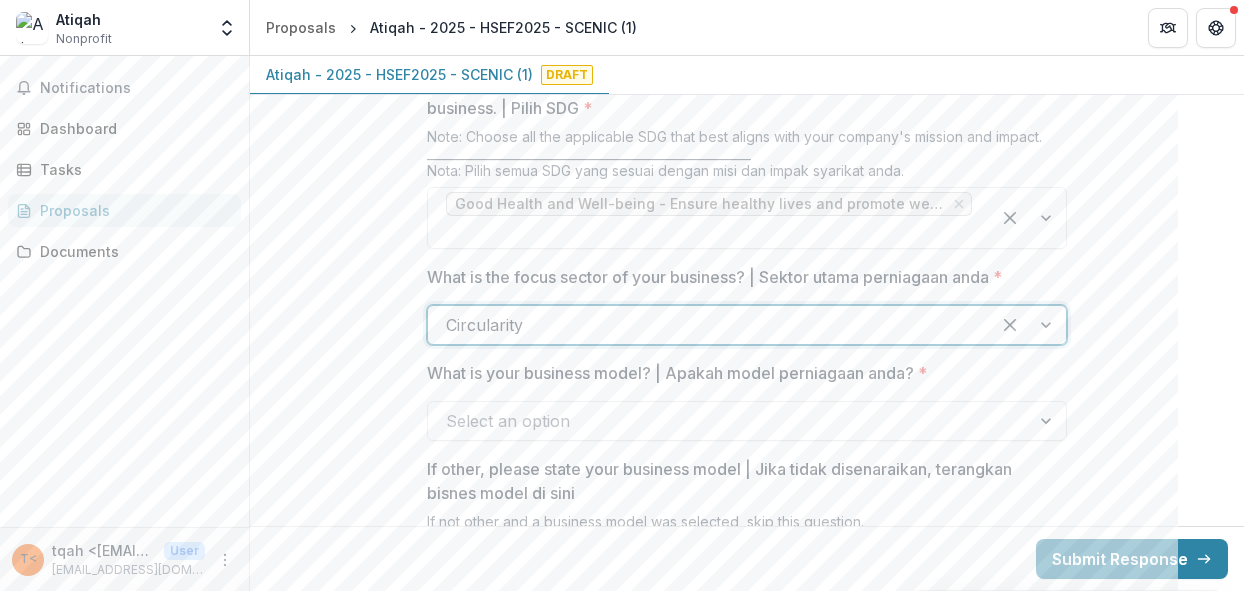 scroll, scrollTop: 2702, scrollLeft: 0, axis: vertical 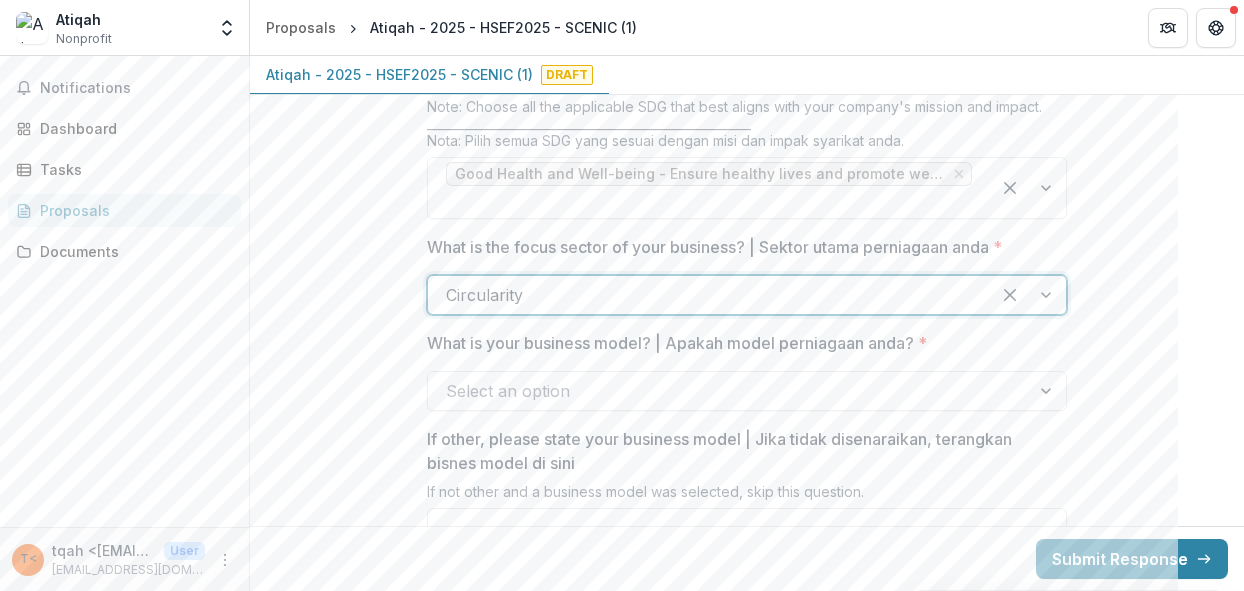 click on "What is your business model? | Apakah model perniagaan anda? * Select an option" at bounding box center [747, 371] 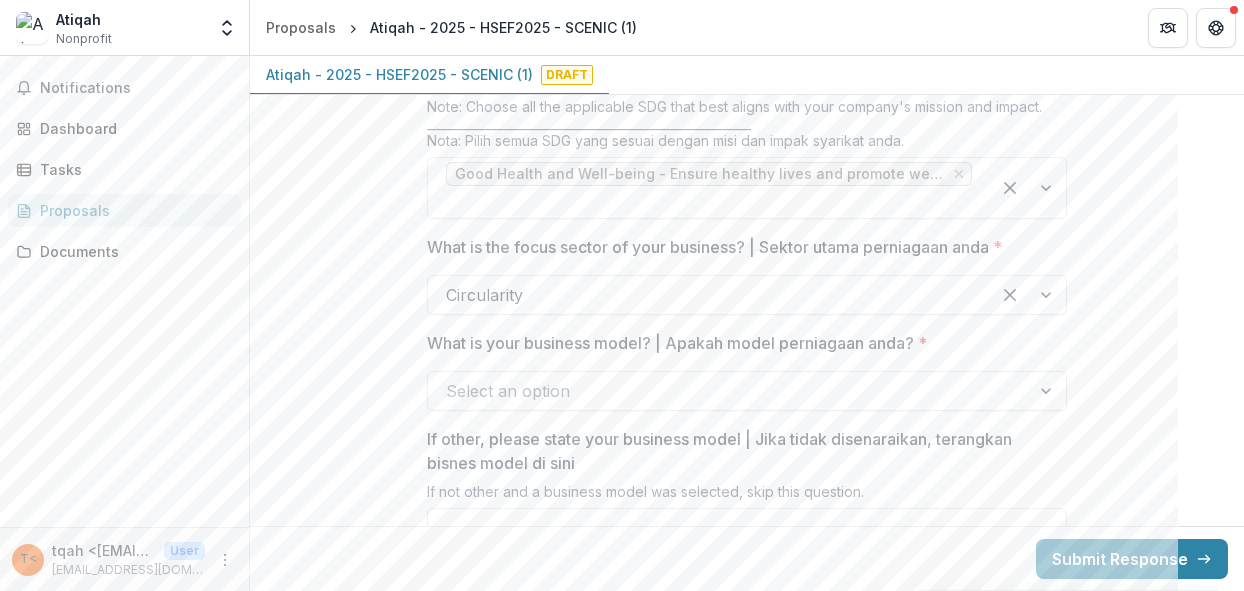 click on "Select an option" at bounding box center (747, 391) 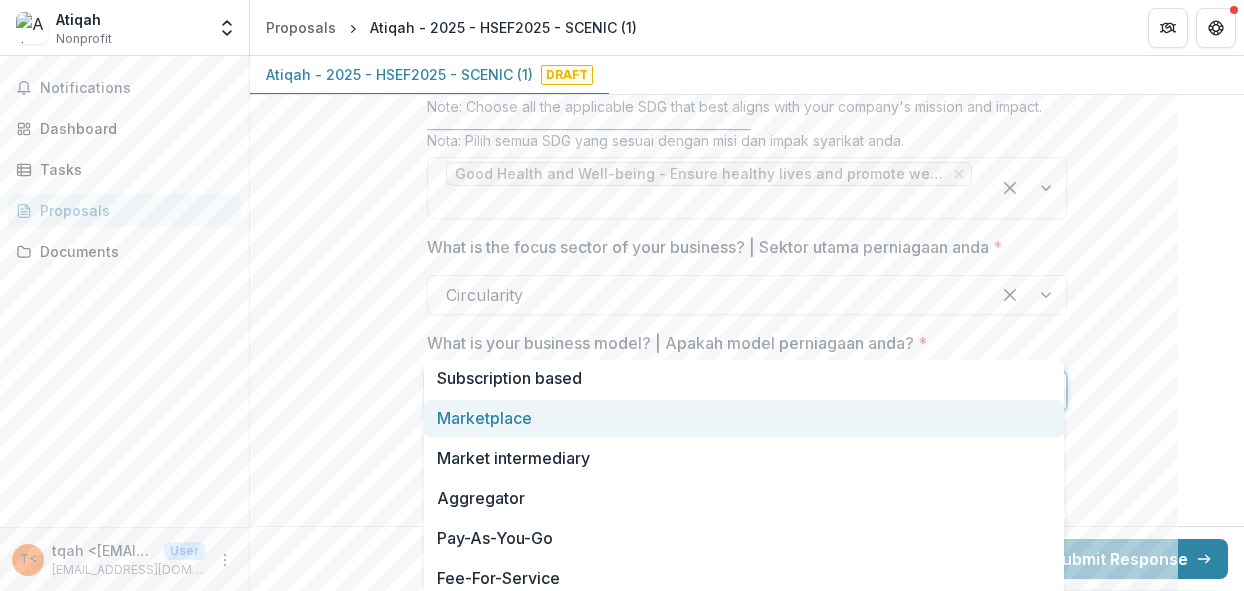 click on "Marketplace" at bounding box center (744, 418) 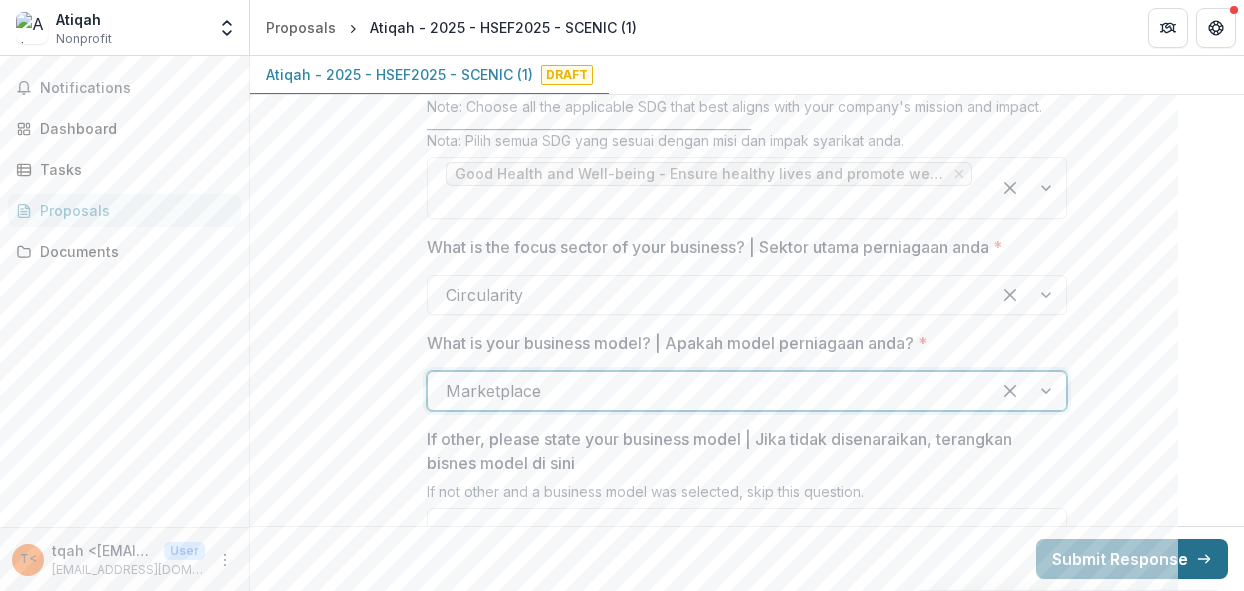 click on "Submit Response" at bounding box center (1132, 559) 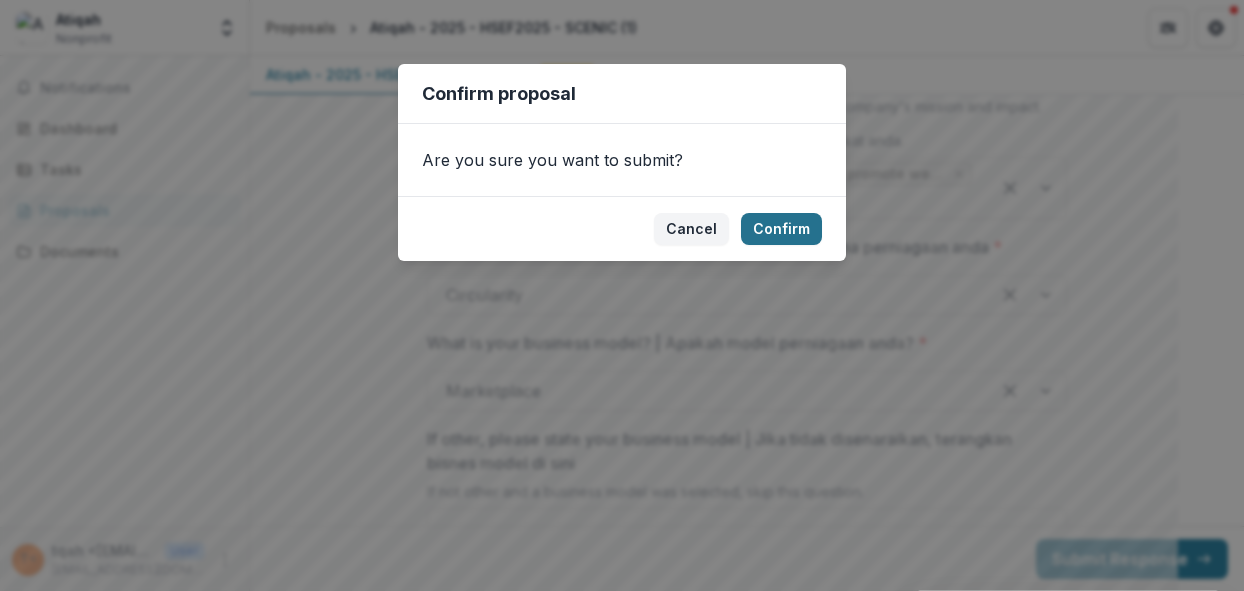 click on "Confirm" at bounding box center (781, 229) 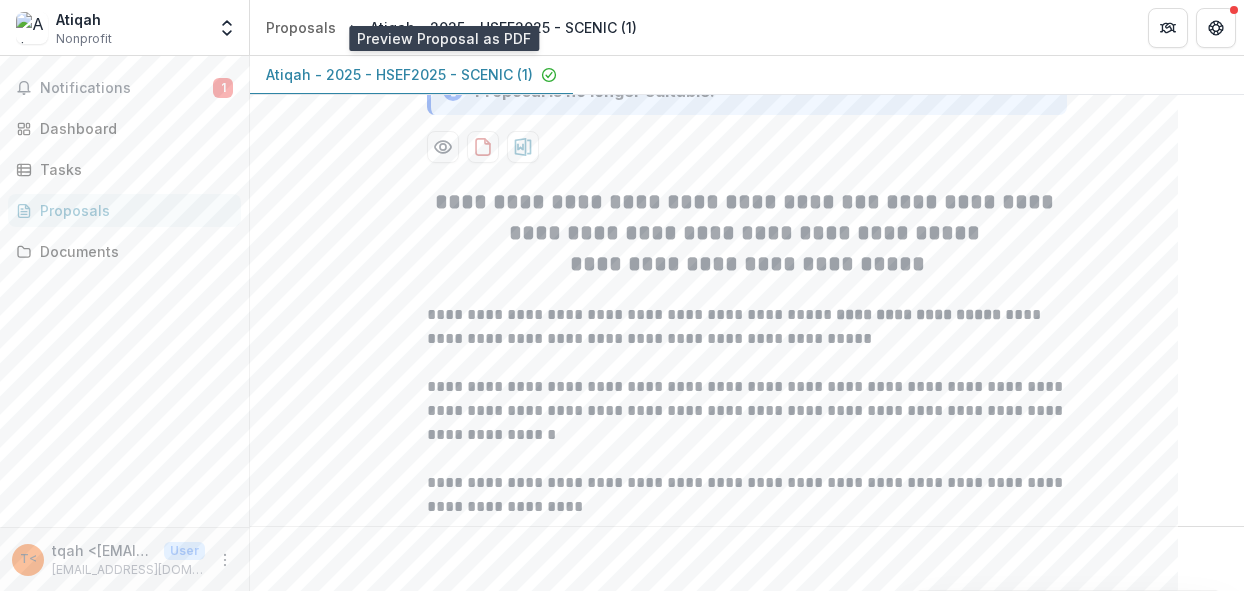 scroll, scrollTop: 0, scrollLeft: 0, axis: both 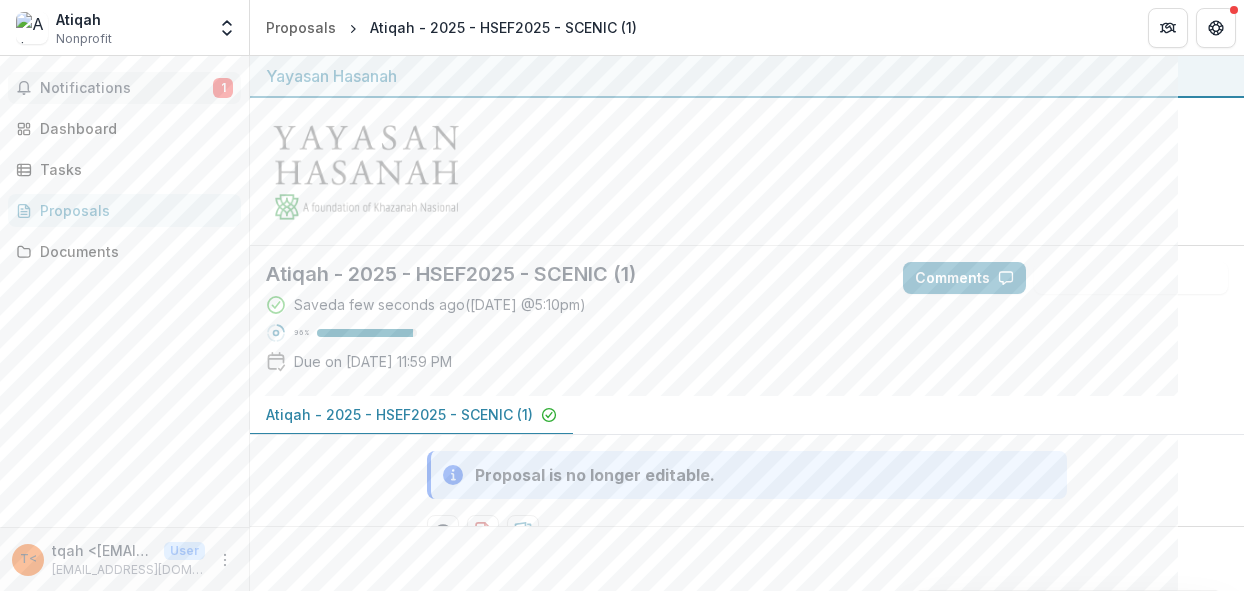 click on "Notifications" at bounding box center [126, 88] 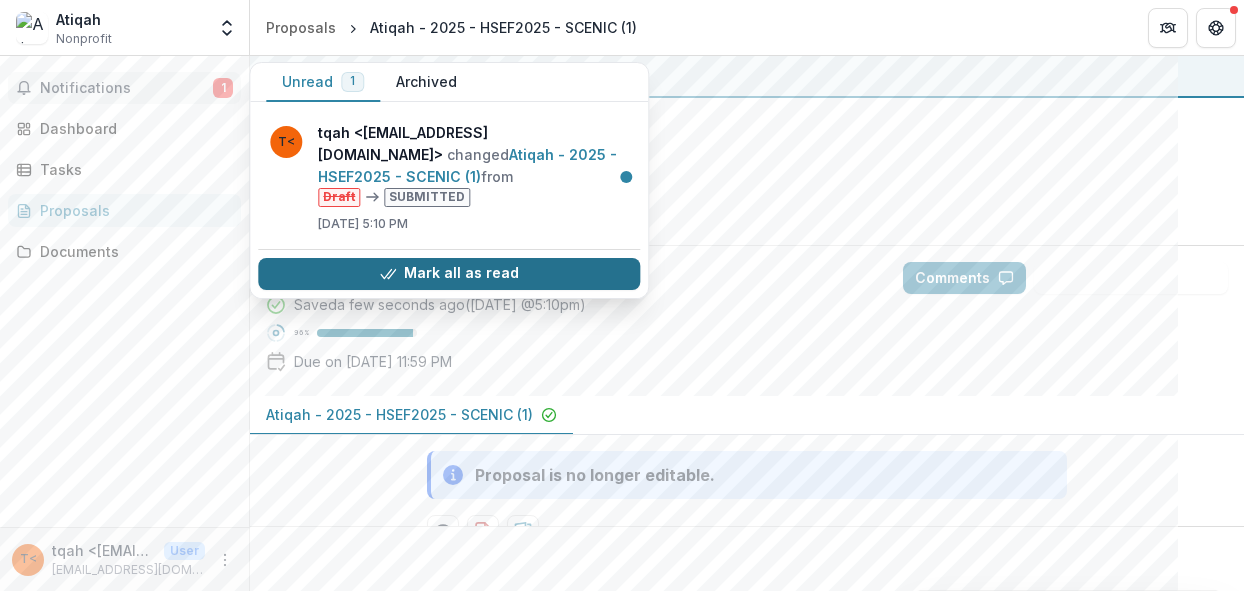 click on "Mark all as read" at bounding box center (449, 274) 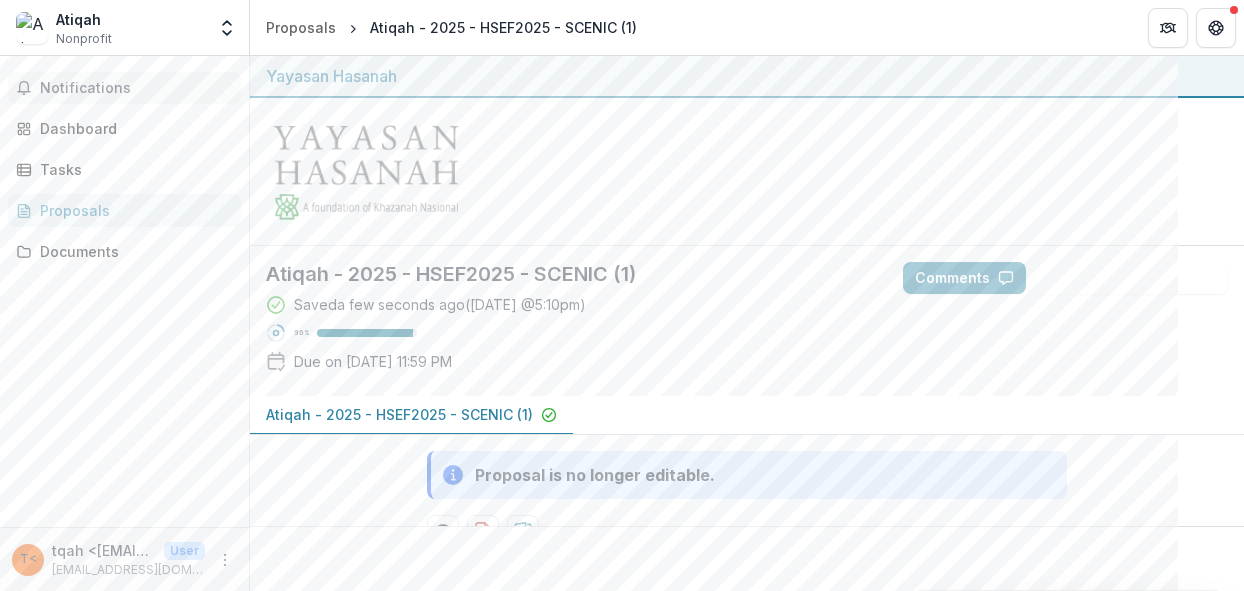 click on "Notifications Unread   0 Archived You don't have any unread notifications We'll notify you about important updates and any time you're mentioned on [PERSON_NAME]. t< tqah <[EMAIL_ADDRESS][DOMAIN_NAME]> changed  Atiqah - 2025 - HSEF2025 - SCENIC (1)  from   Draft Submitted [DATE] 5:10 PM Dashboard Tasks Proposals Documents" at bounding box center [124, 291] 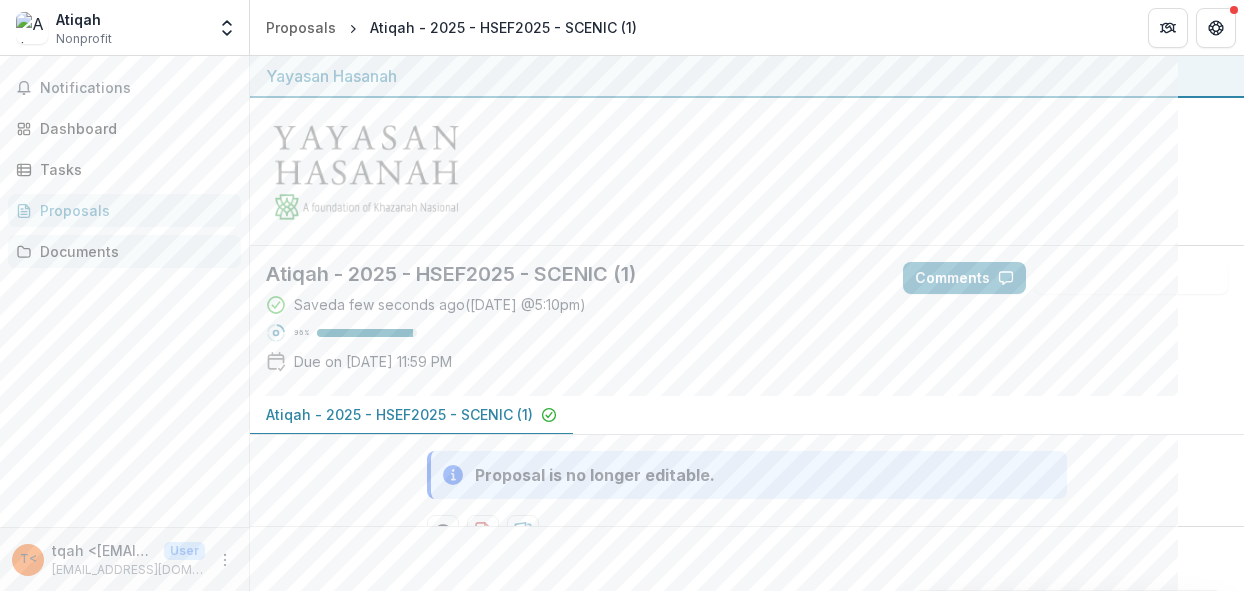 click on "Documents" at bounding box center (132, 251) 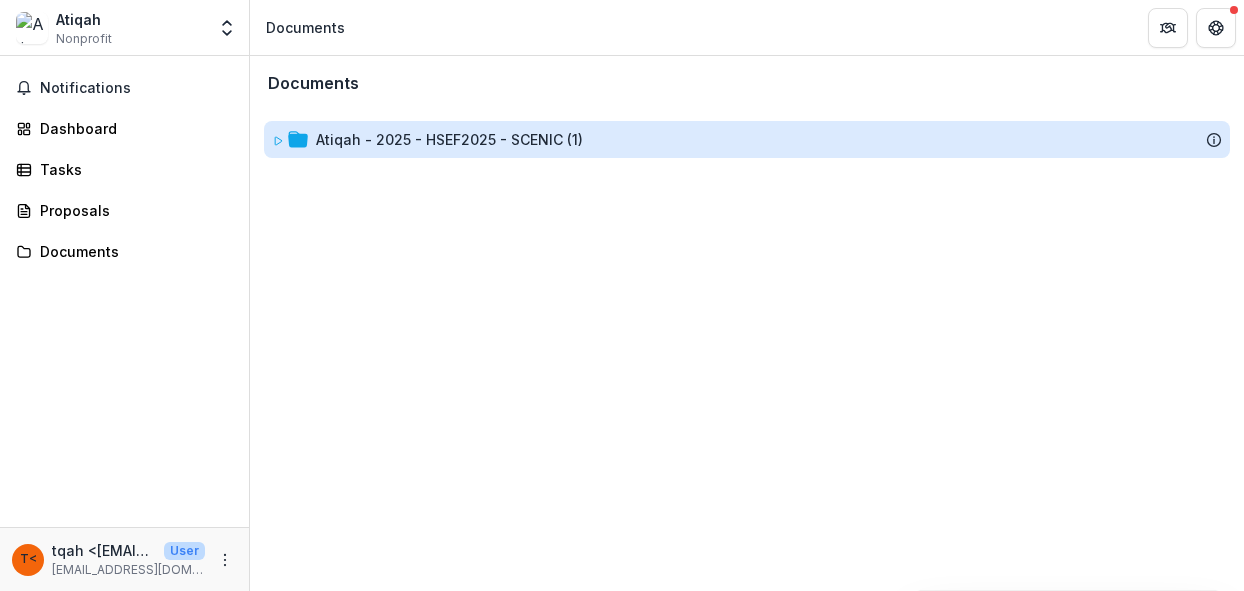 click on "Atiqah - 2025 - HSEF2025 - SCENIC (1)" at bounding box center [449, 139] 